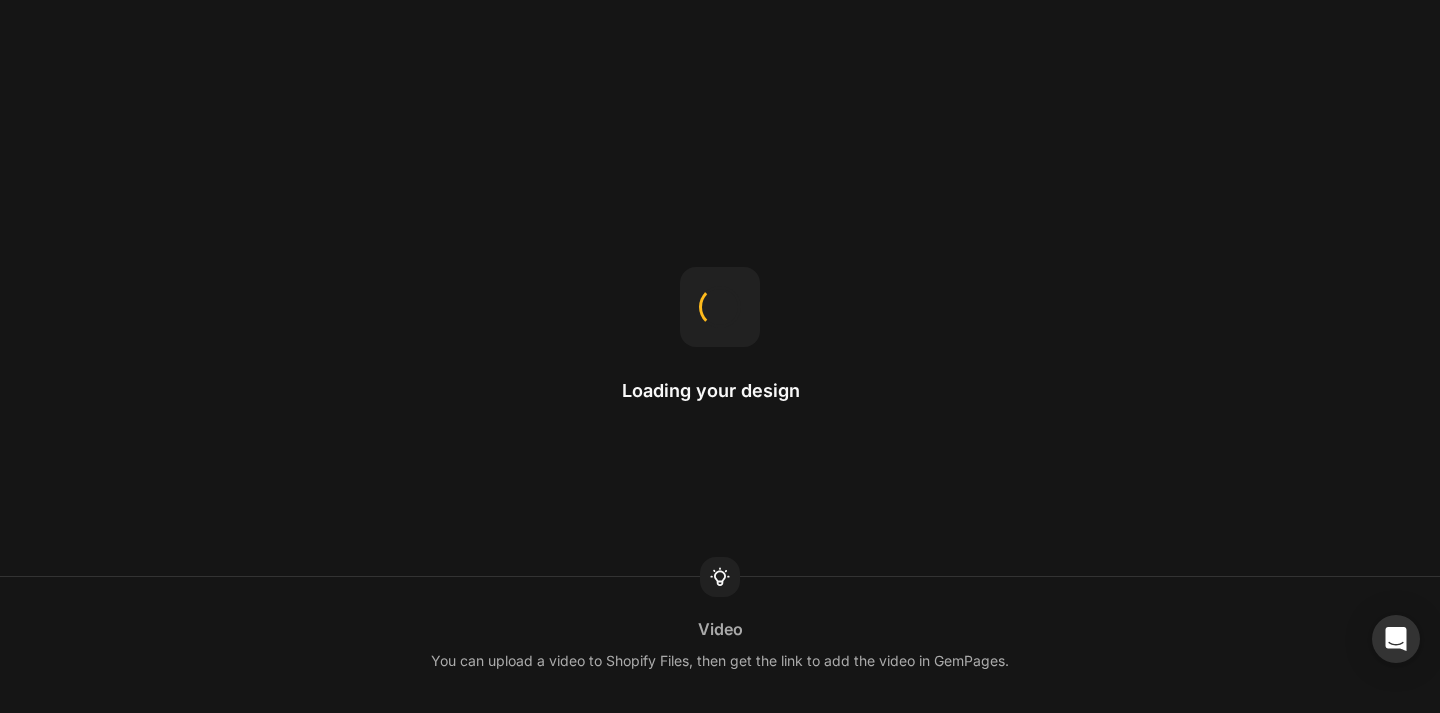 scroll, scrollTop: 0, scrollLeft: 0, axis: both 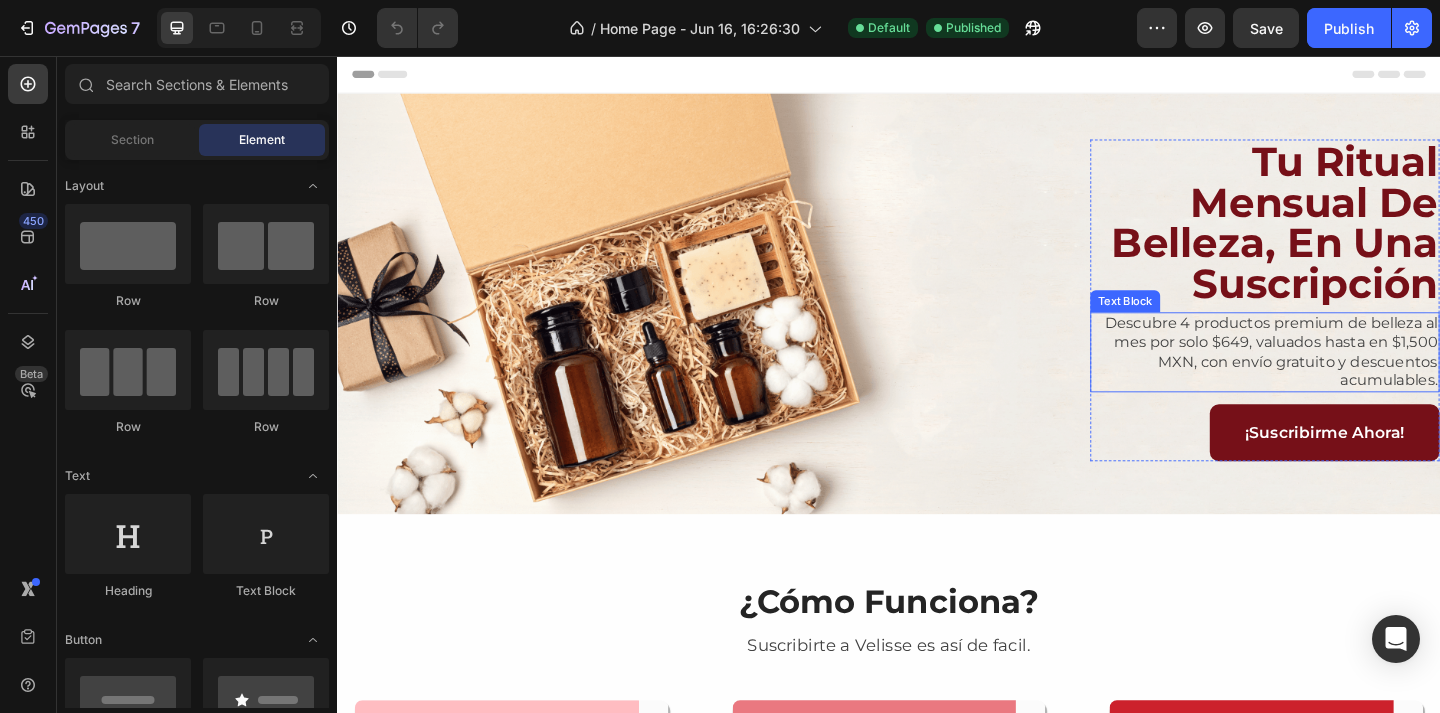 click on "Descubre 4 productos premium de belleza al mes por solo $649, valuados hasta en $1,500 MXN, con envío gratuito y descuentos acumulables." at bounding box center [1346, 378] 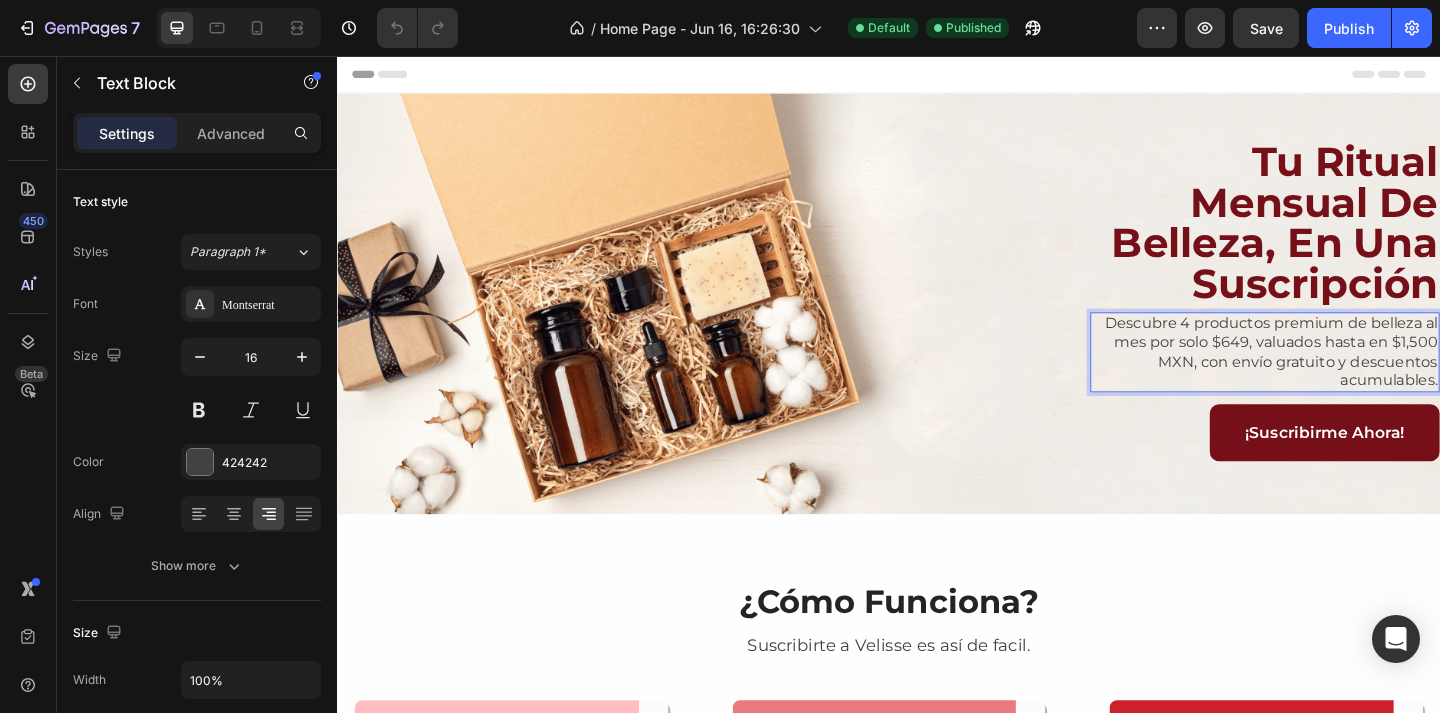click on "Descubre 4 productos premium de belleza al mes por solo $649, valuados hasta en $1,500 MXN, con envío gratuito y descuentos acumulables." at bounding box center (1346, 378) 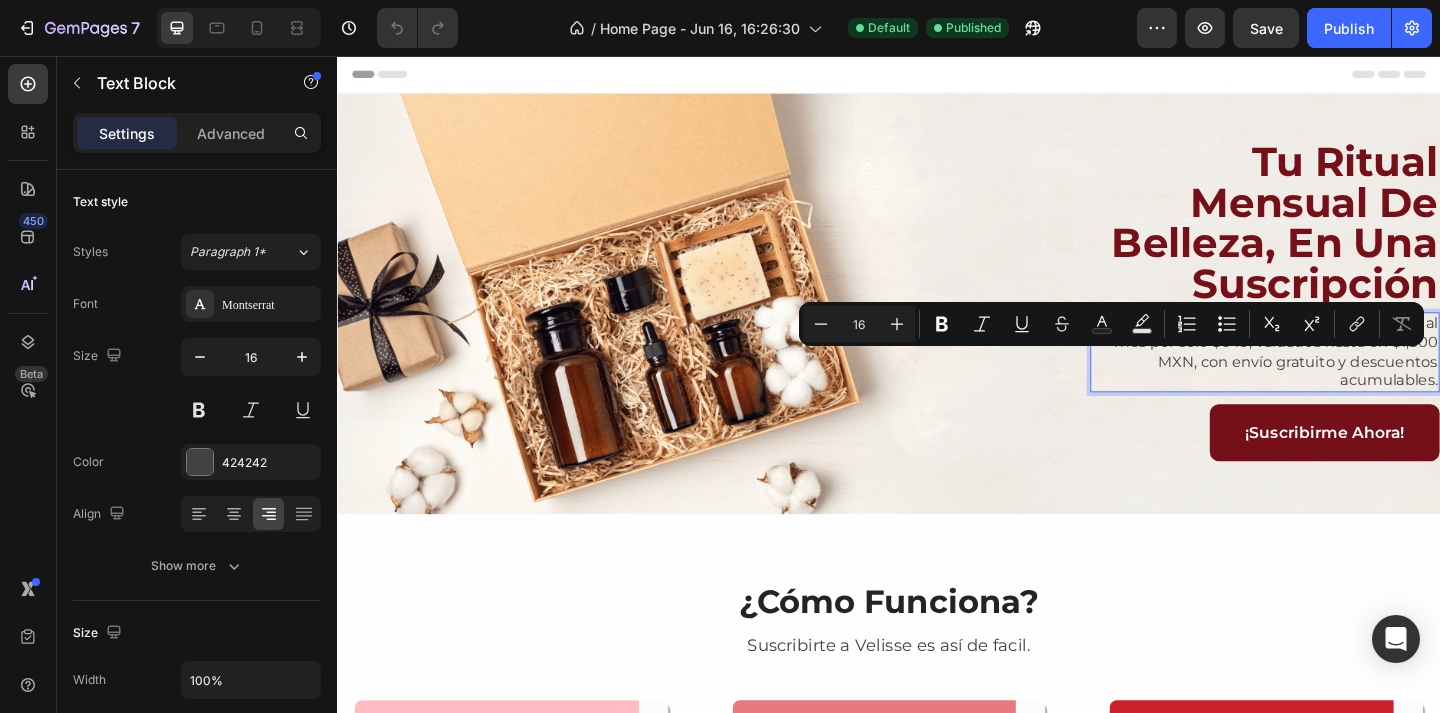click on "Descubre 4 productos premium de belleza al mes por solo $649, valuados hasta en $1,500 MXN, con envío gratuito y descuentos acumulables." at bounding box center (1346, 378) 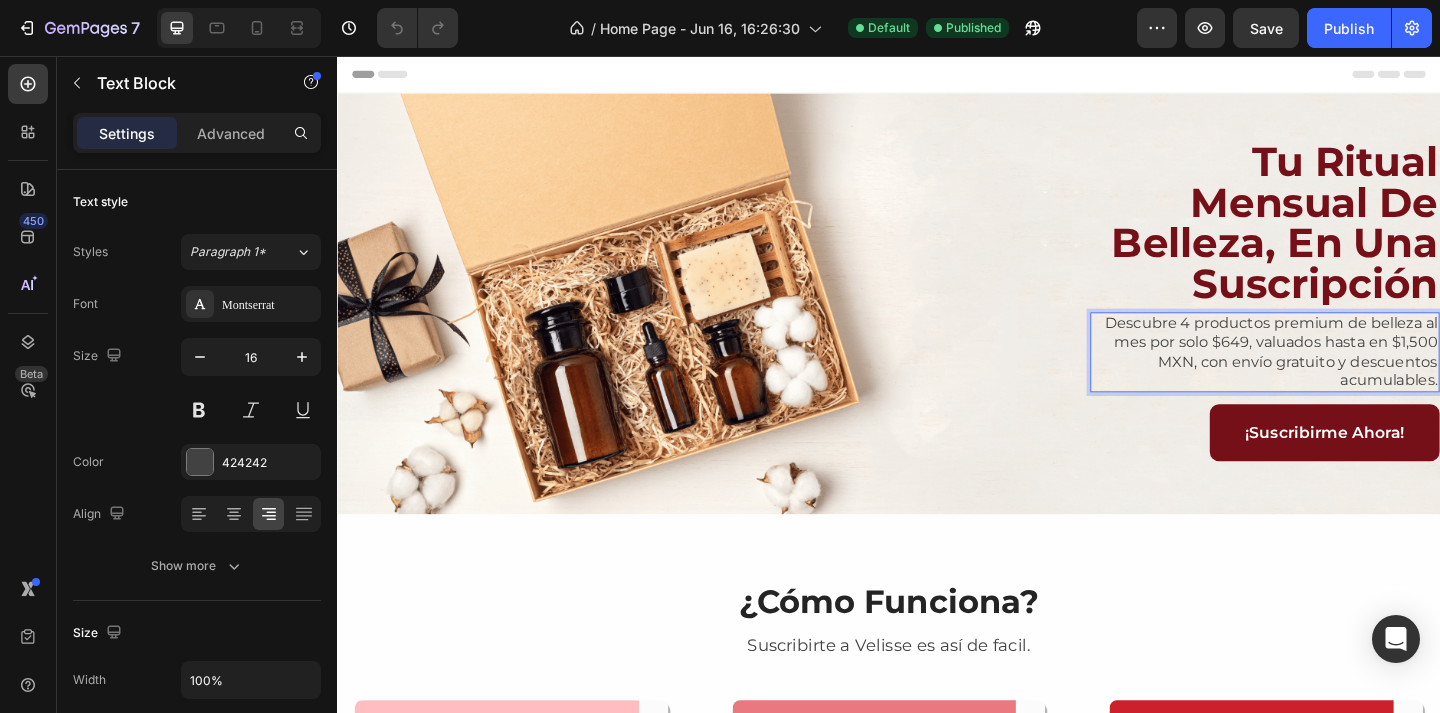 drag, startPoint x: 1220, startPoint y: 367, endPoint x: 1326, endPoint y: 367, distance: 106 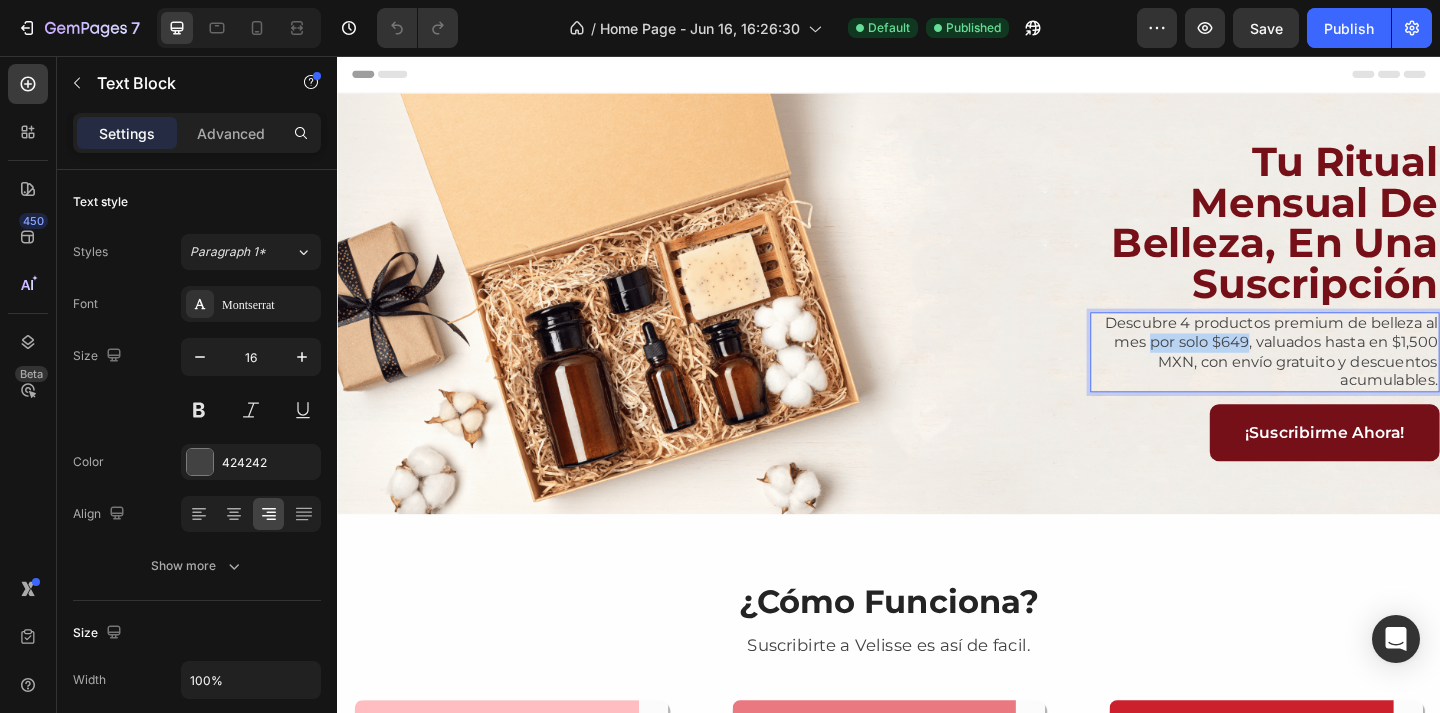 drag, startPoint x: 1327, startPoint y: 370, endPoint x: 1225, endPoint y: 370, distance: 102 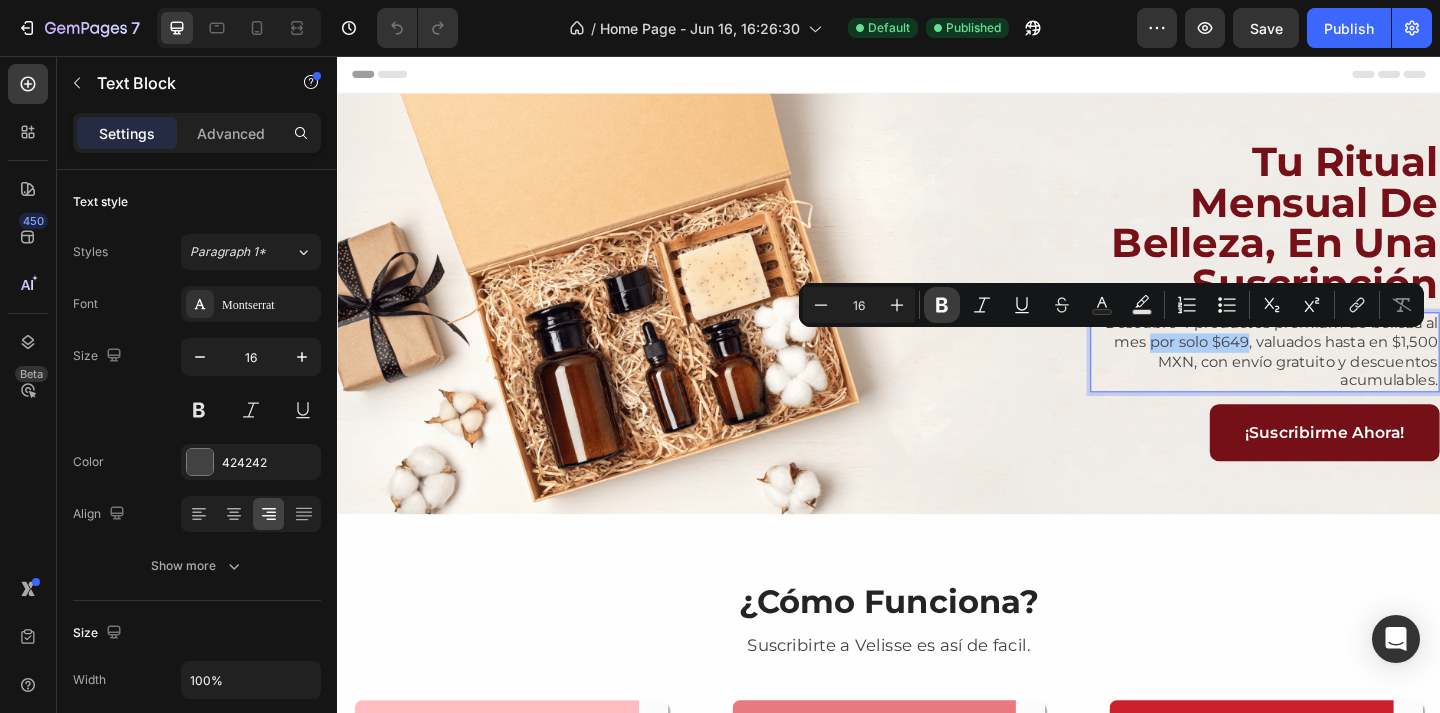 click on "Bold" at bounding box center (942, 305) 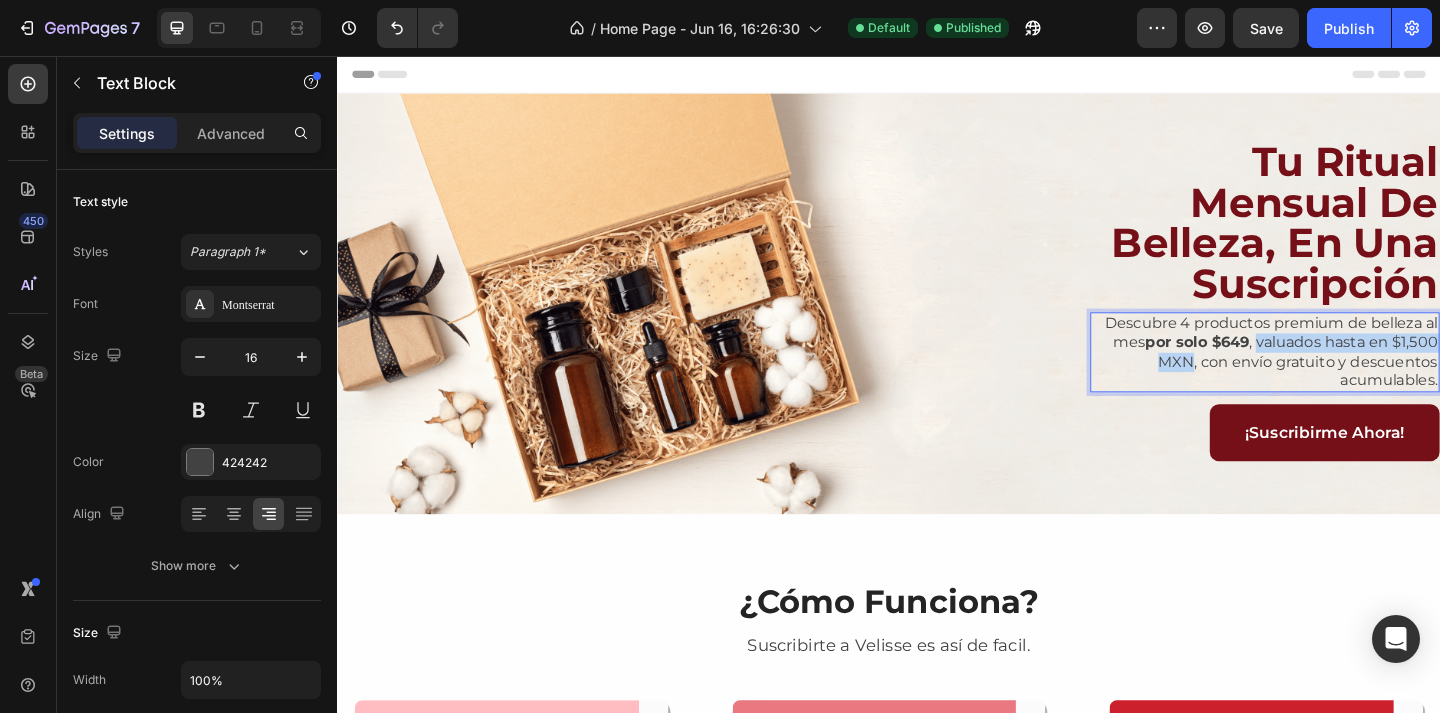 drag, startPoint x: 1339, startPoint y: 370, endPoint x: 1268, endPoint y: 394, distance: 74.94665 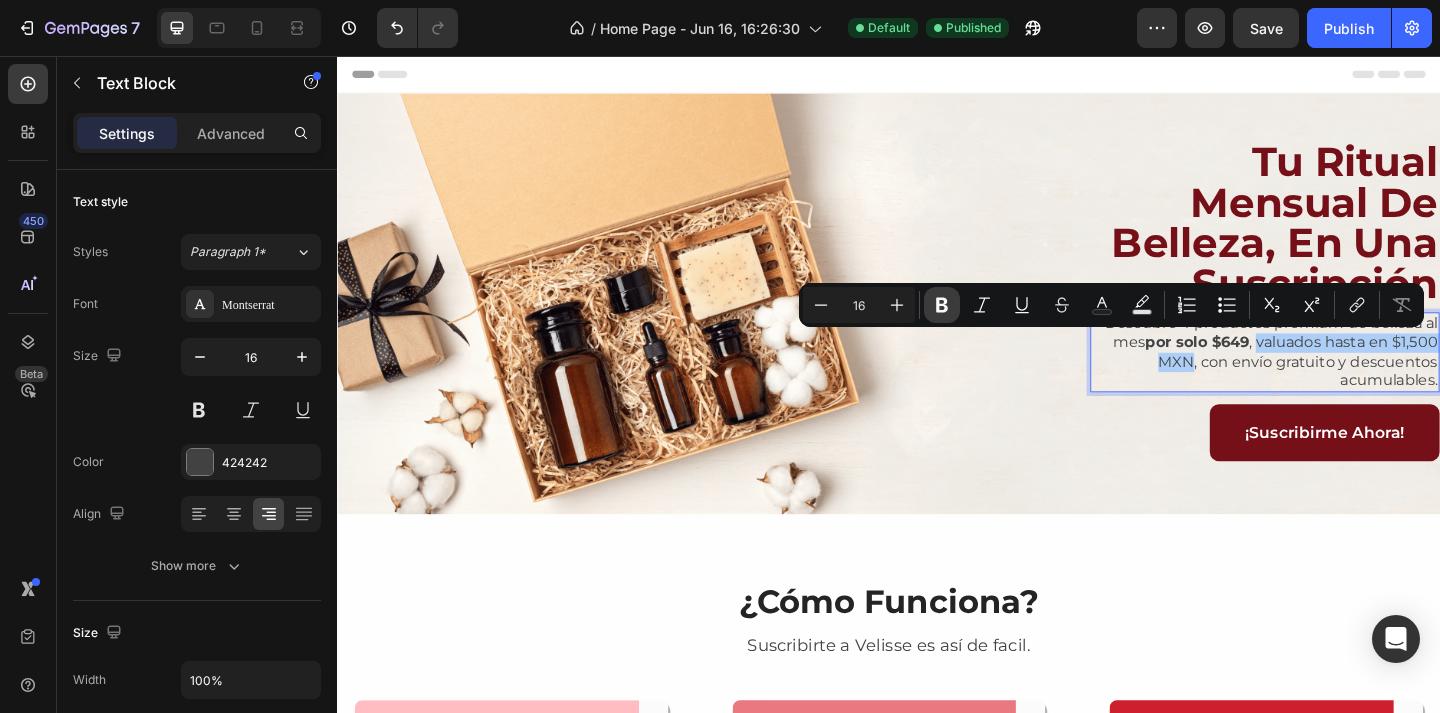 click 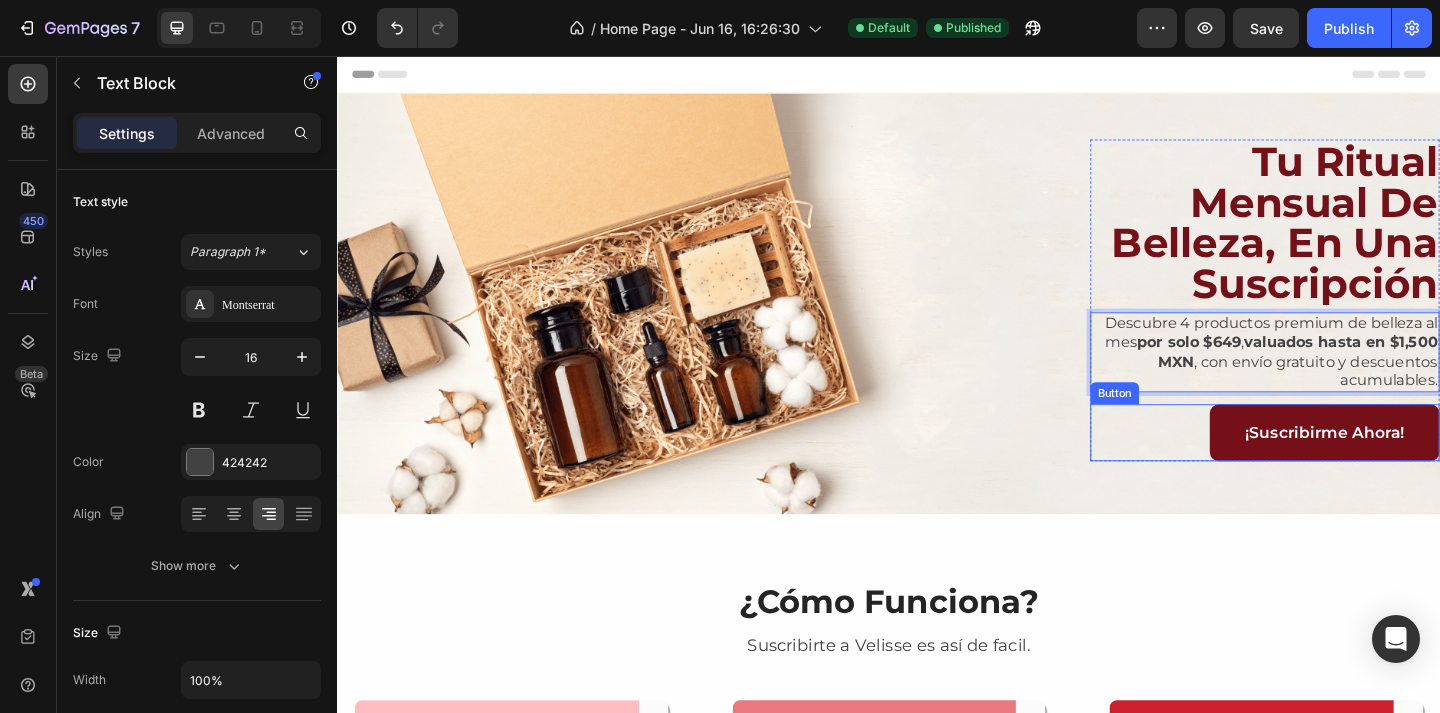 click on "¡Suscribirme Ahora! Button" at bounding box center (1346, 466) 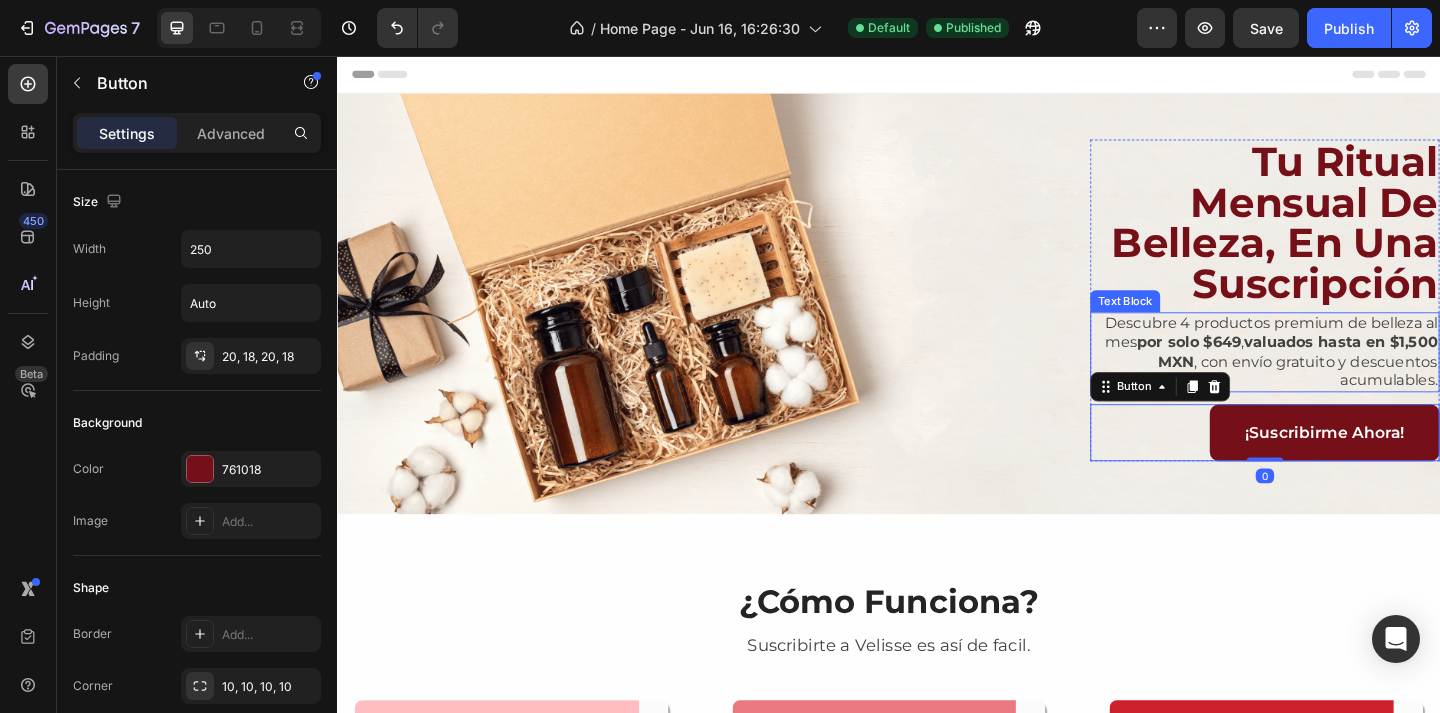 click on "valuados hasta en $1,500 MXN" at bounding box center (1382, 378) 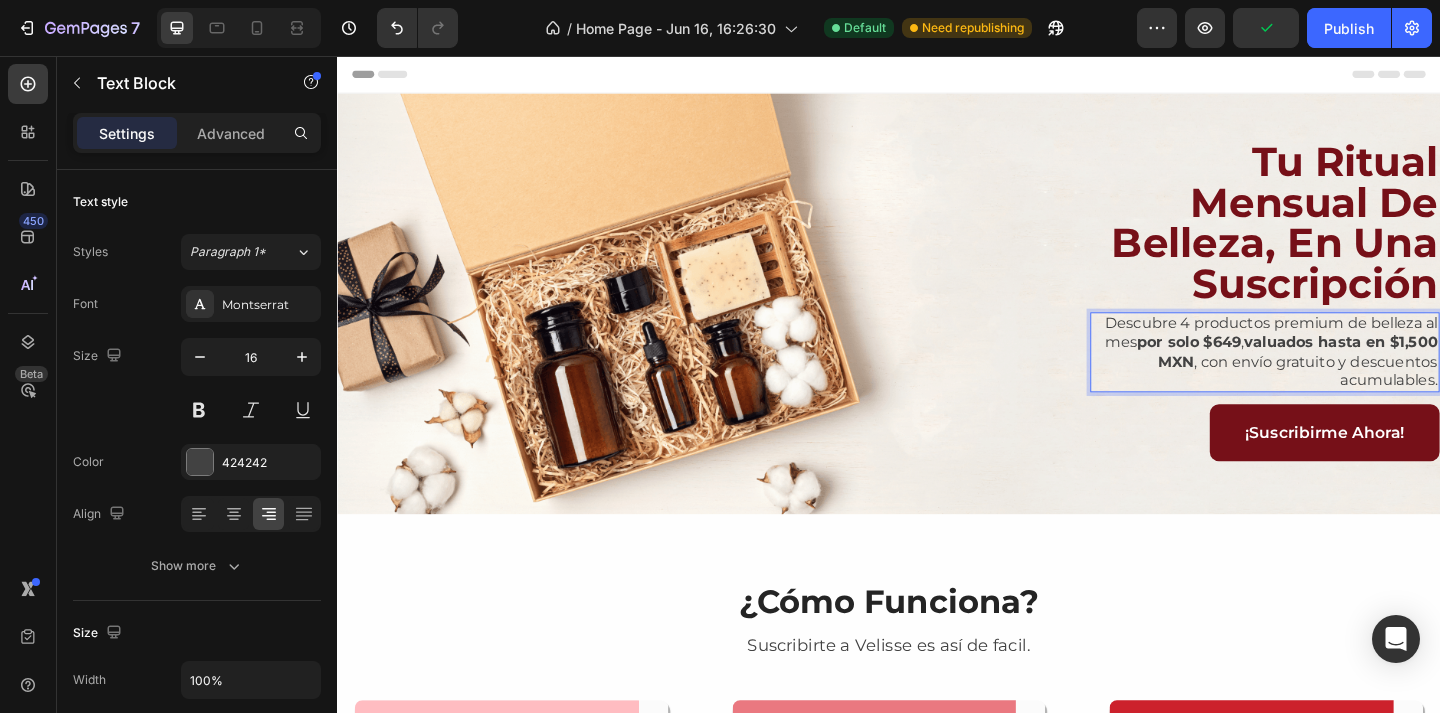 click on "por solo $649" at bounding box center [1263, 367] 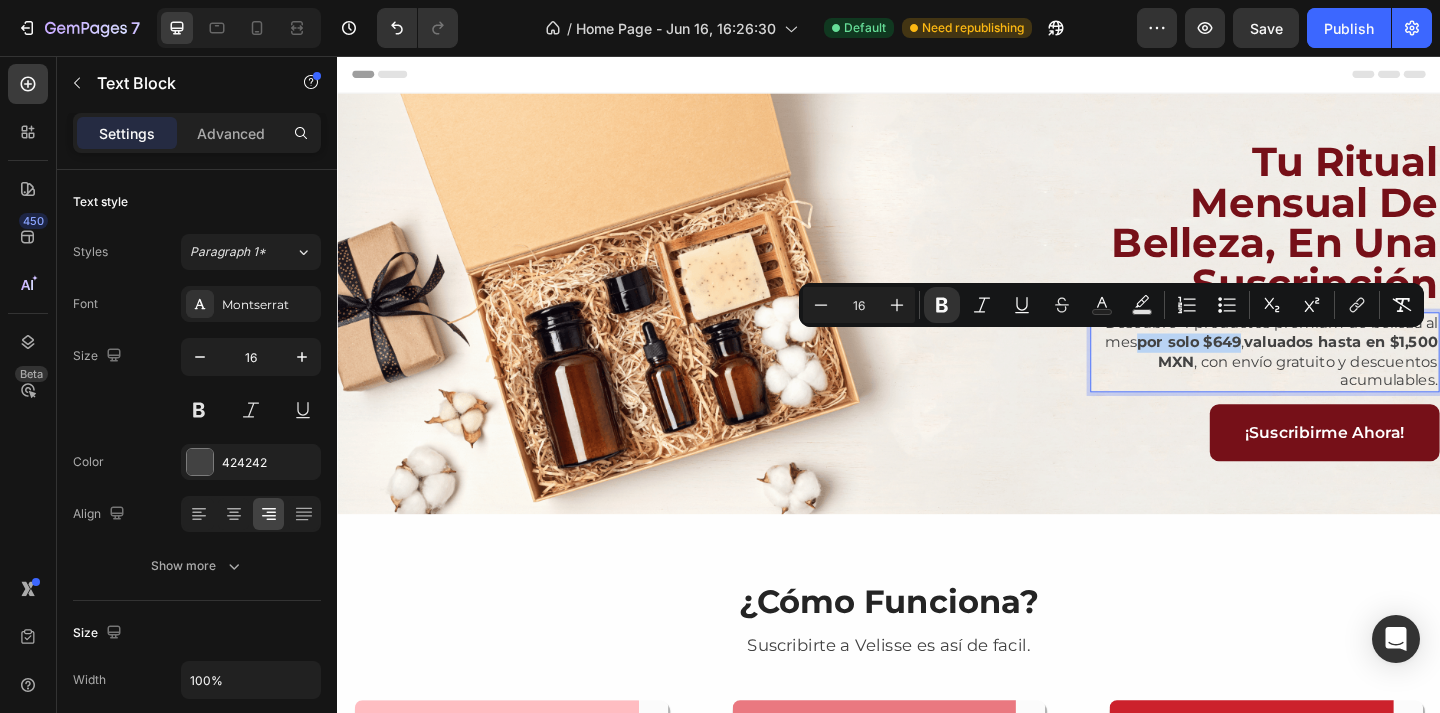 drag, startPoint x: 1317, startPoint y: 371, endPoint x: 1205, endPoint y: 371, distance: 112 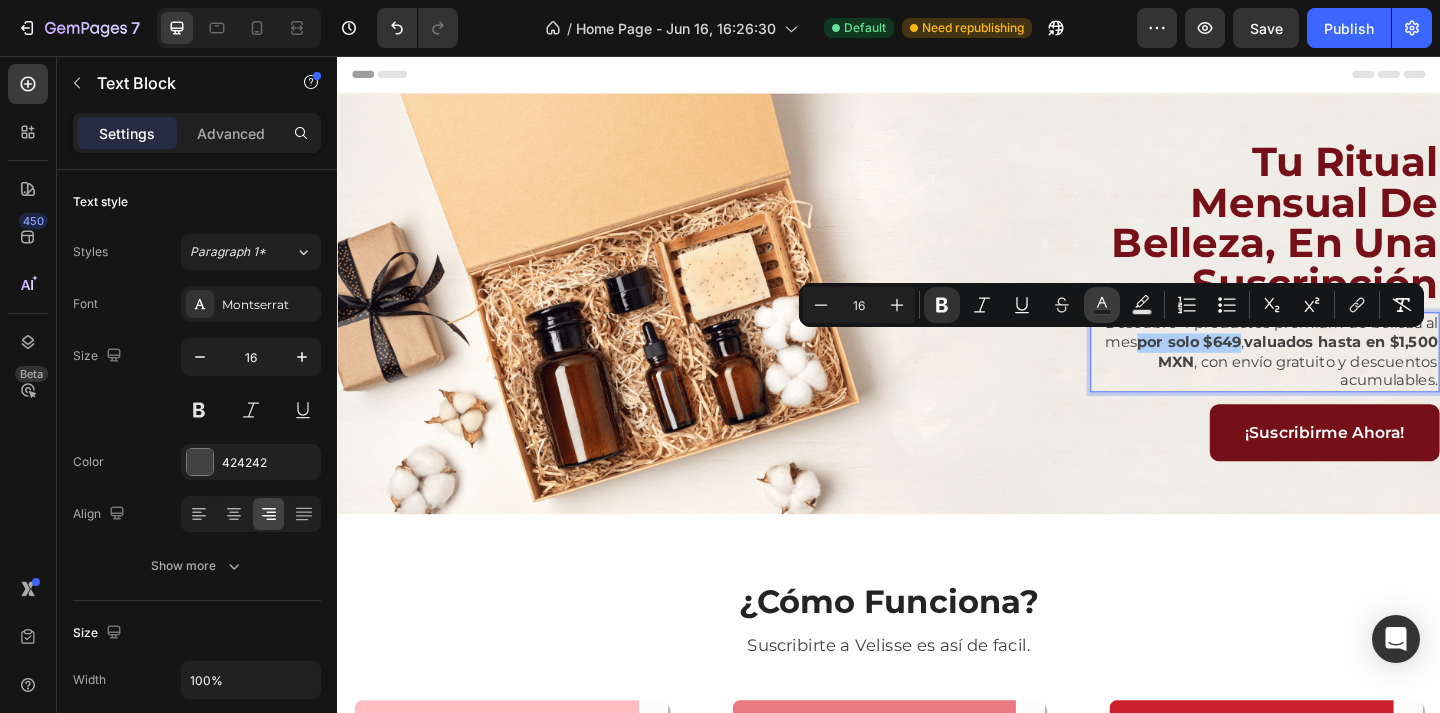 click 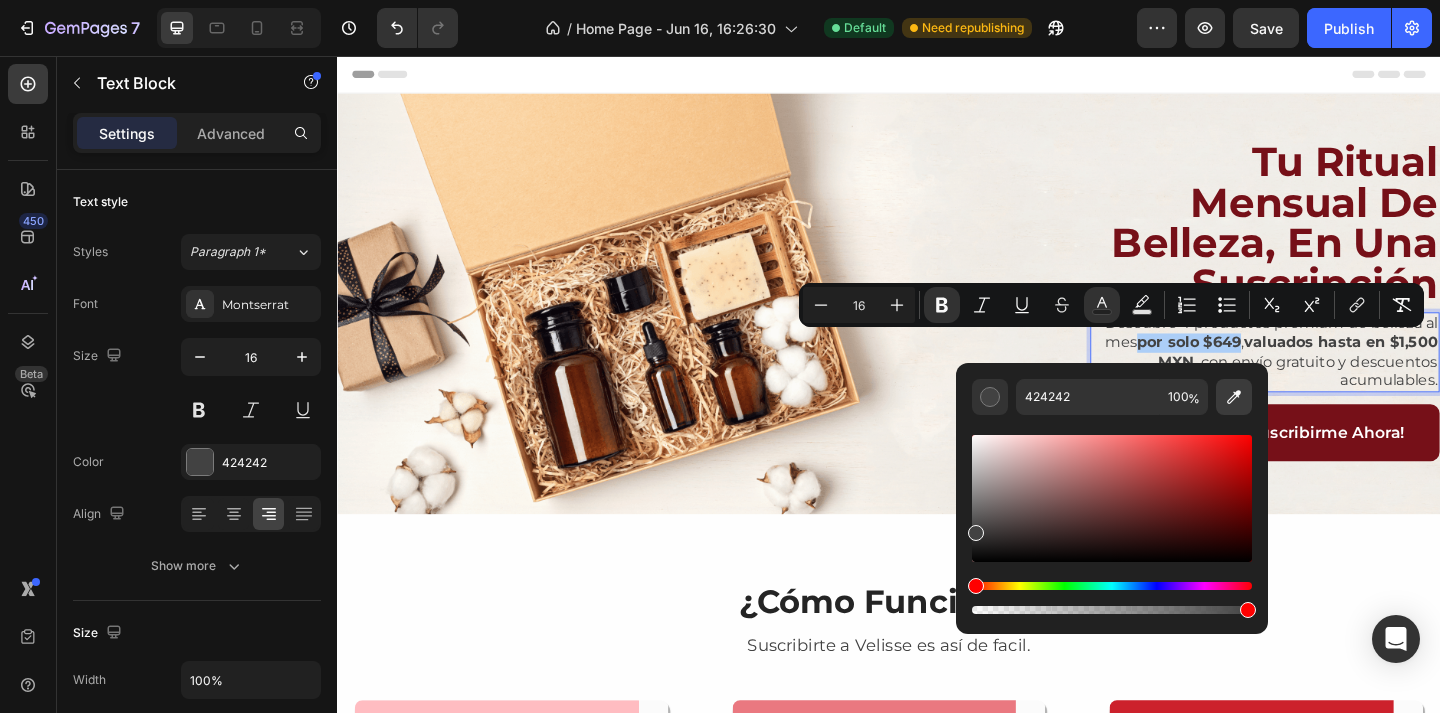 click 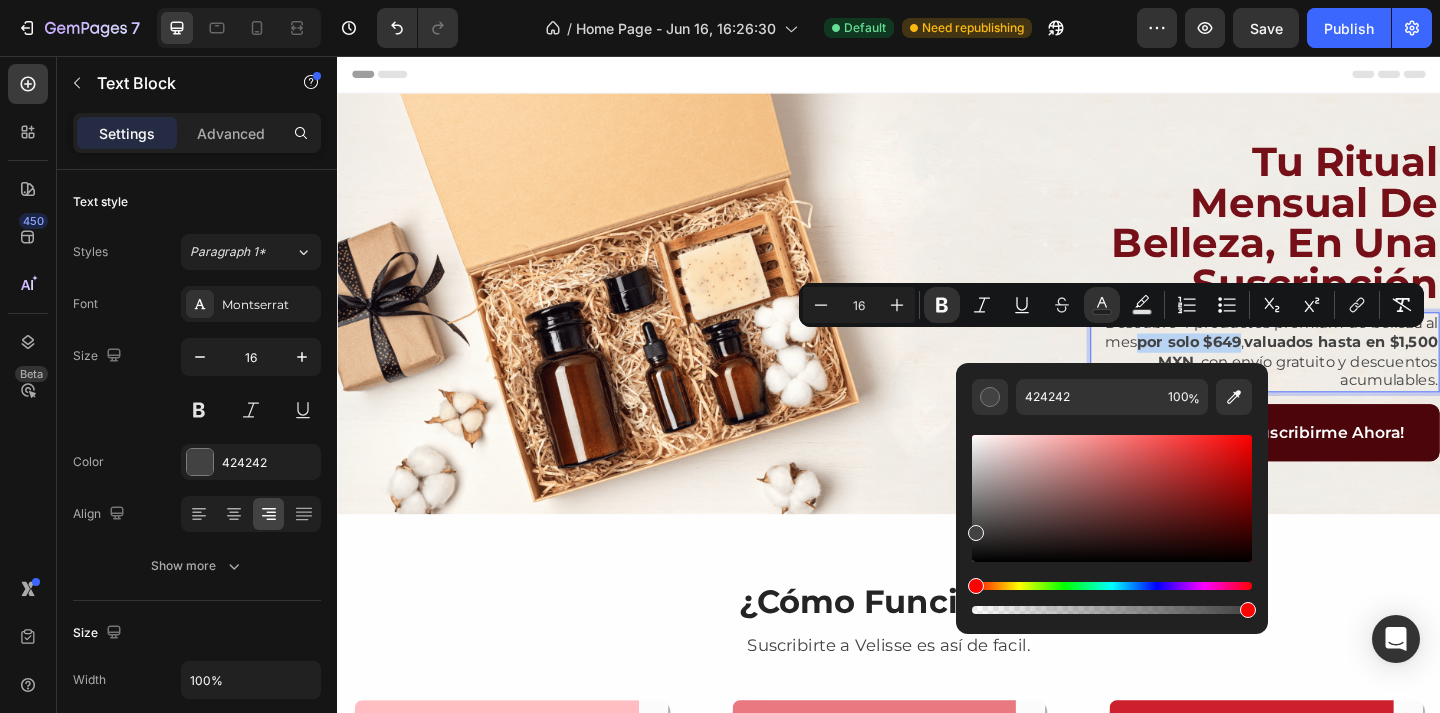 type on "761018" 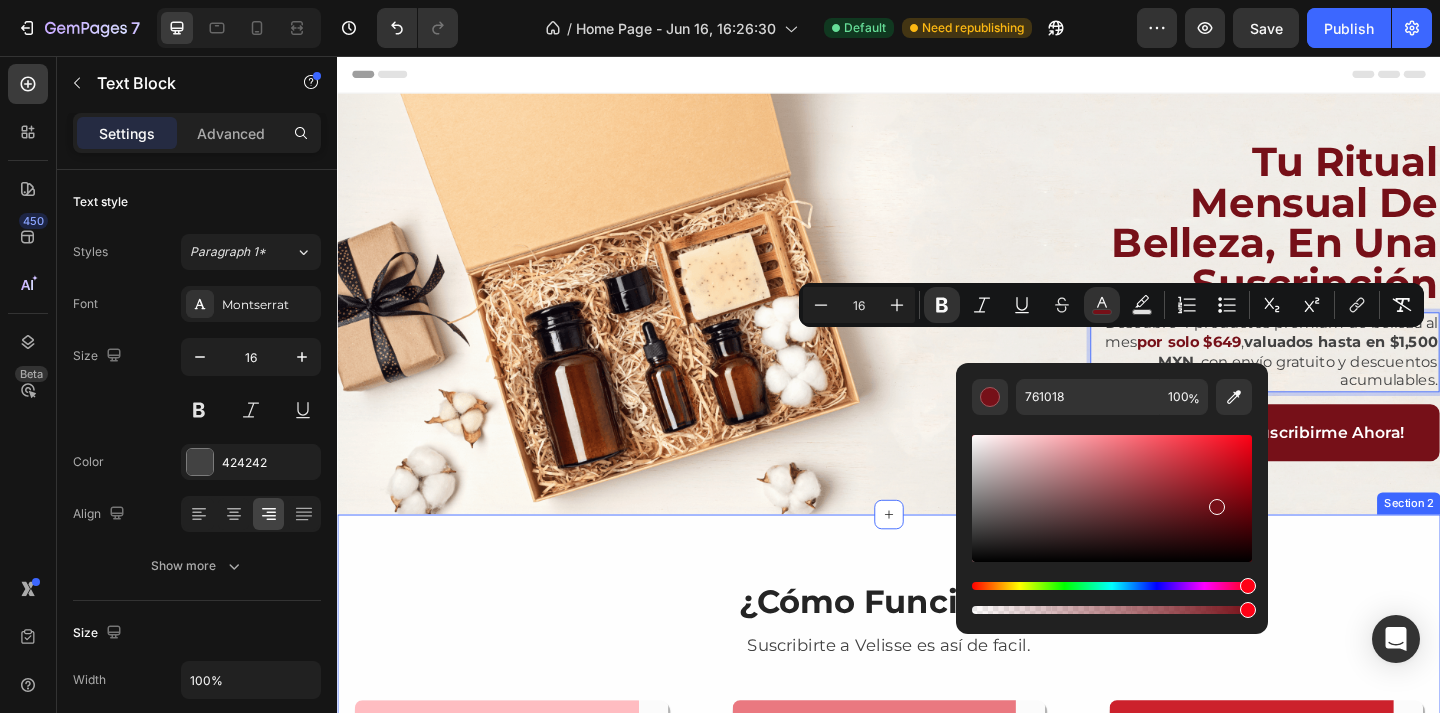 click on "¿Cómo Funciona? Heading Suscribirte a Velisse es así de facil. Heading Row Paso 1 Heading Completa tu Quiz Heading Responde unas breves preguntas en no más de 1 minuto para que podamos personalizar tu experiencia. Text Block Row Paso 2 Heading Elige tu Plan Favorito Heading Selecciona la frecuencia de pagos que más te convenga: mensual, trimestral, semestral o anual. Text Block Row Paso 3 Heading Recibe tu VeliBox Heading Disfruta cada mes 4 productos premium de belleza seleccionados especialmente para ti. Text Block Row Row Row Quiero Mi VeliBox Button Section 2" at bounding box center (937, 885) 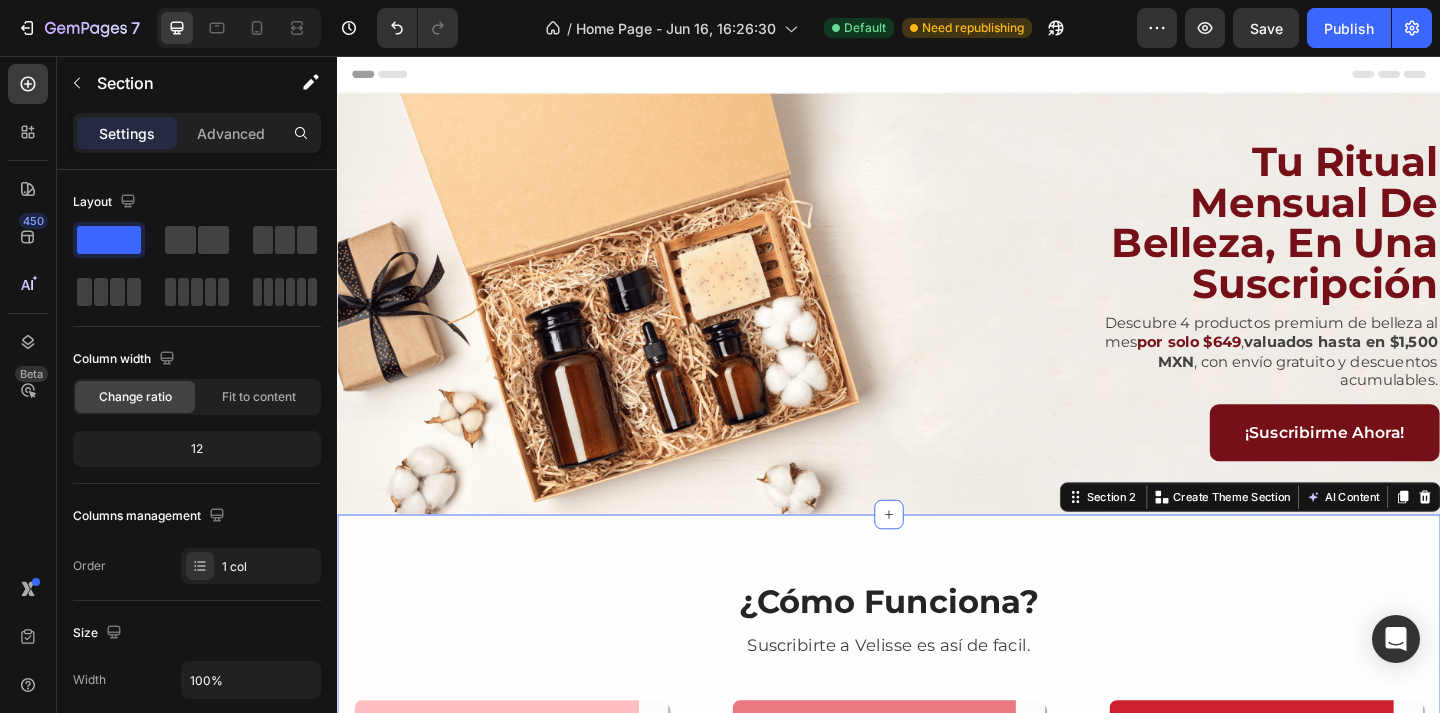 click on "¿Cómo Funciona? Heading Suscribirte a Velisse es así de facil. Heading Row Paso 1 Heading Completa tu Quiz Heading Responde unas breves preguntas en no más de 1 minuto para que podamos personalizar tu experiencia. Text Block Row Paso 2 Heading Elige tu Plan Favorito Heading Selecciona la frecuencia de pagos que más te convenga: mensual, trimestral, semestral o anual. Text Block Row Paso 3 Heading Recibe tu VeliBox Heading Disfruta cada mes 4 productos premium de belleza seleccionados especialmente para ti. Text Block Row Row Row Quiero Mi VeliBox Button Section 2 You can create reusable sections Create Theme Section AI Content Write with GemAI What would you like to describe here? Tone and Voice Persuasive Product Regalo VeliBox Pre-Pago (Suscripción de Belleza Velisse) Show more Generate" at bounding box center (937, 885) 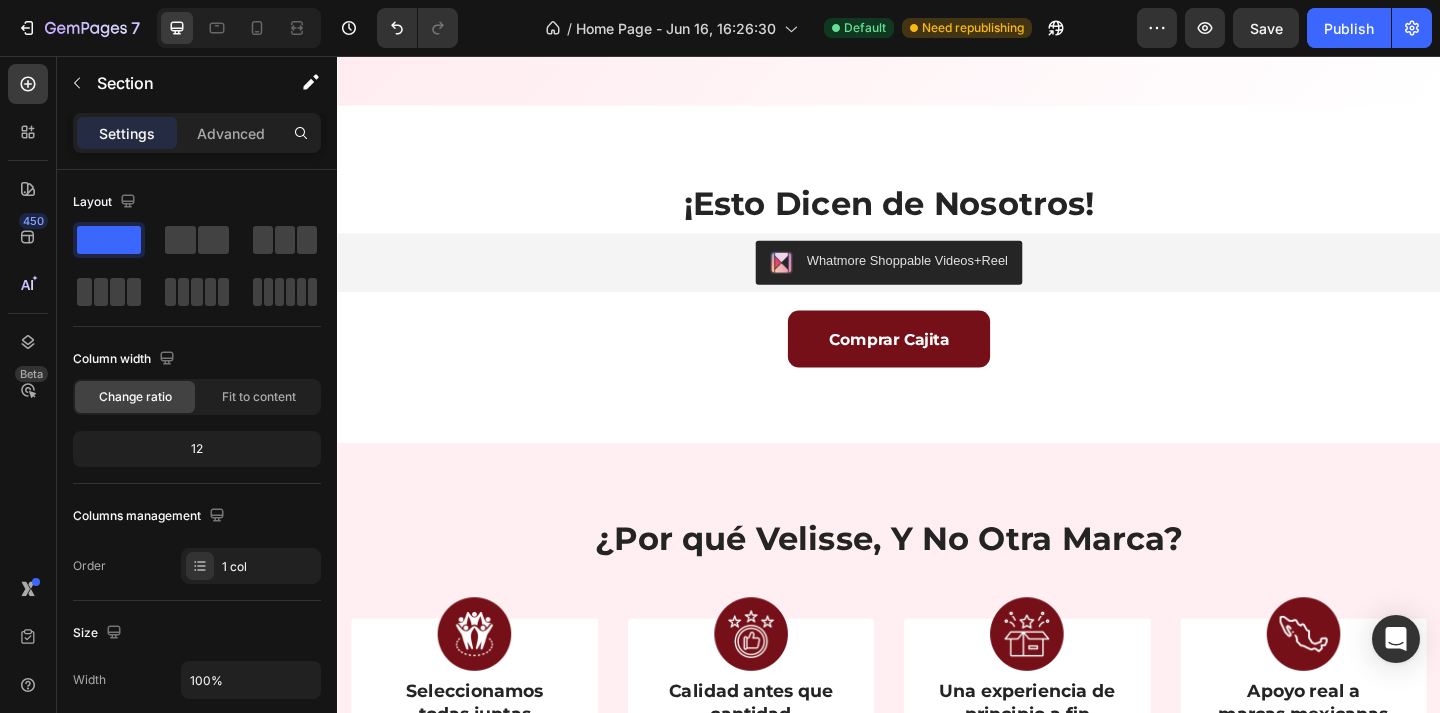 scroll, scrollTop: 1528, scrollLeft: 0, axis: vertical 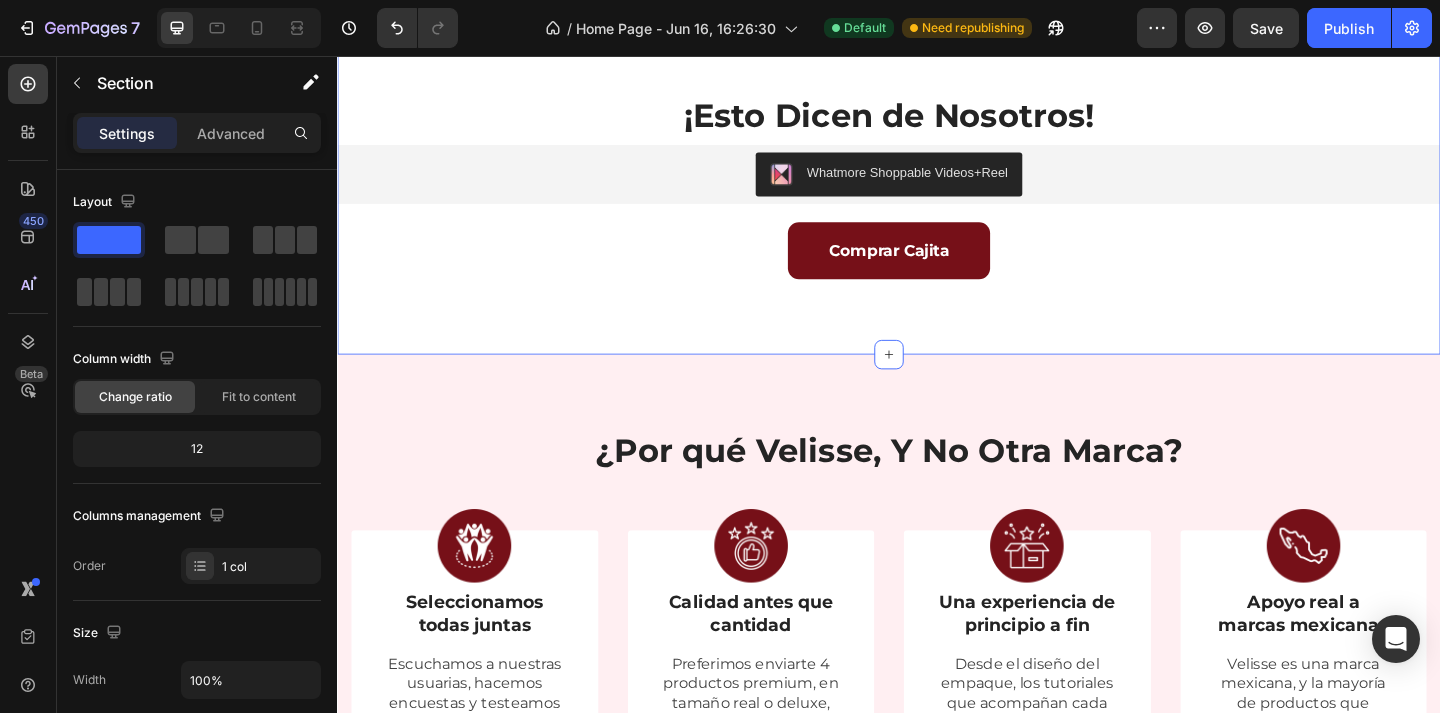click 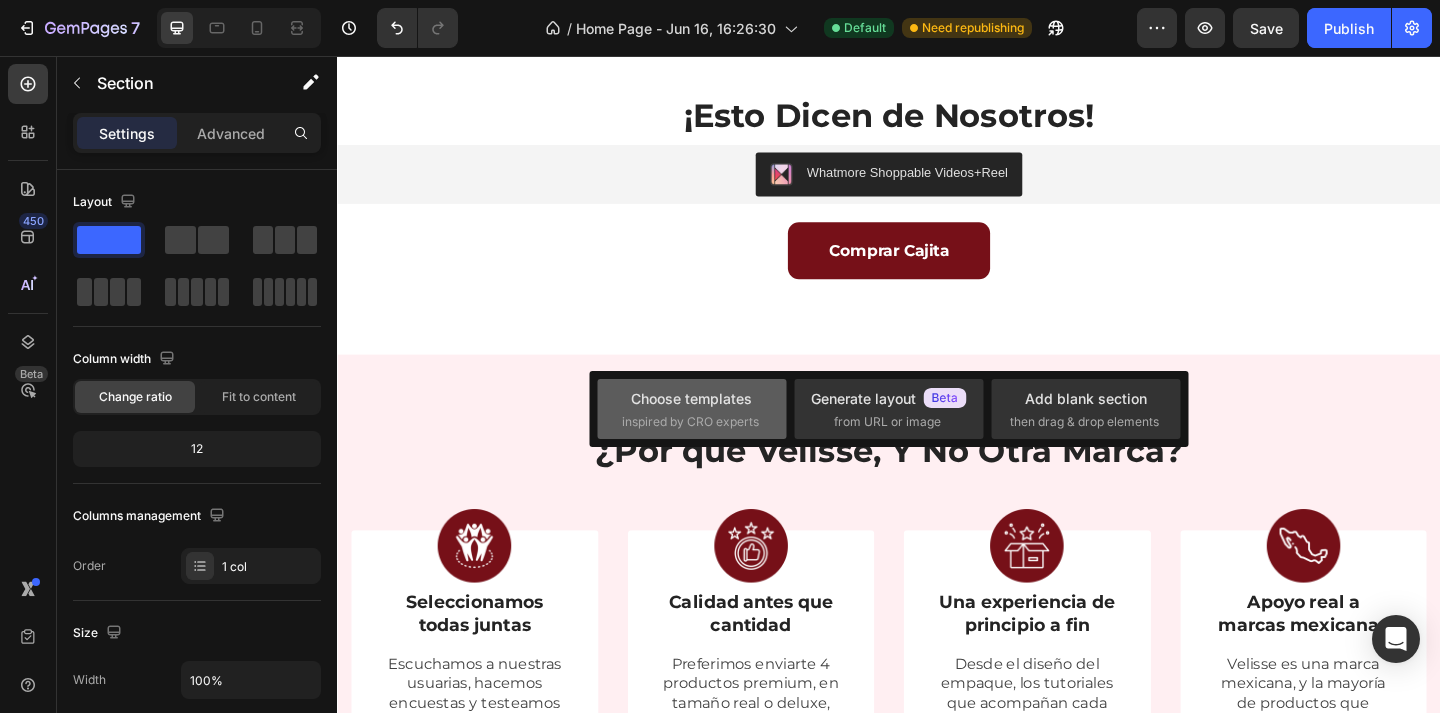 click on "Choose templates  inspired by CRO experts" at bounding box center (692, 409) 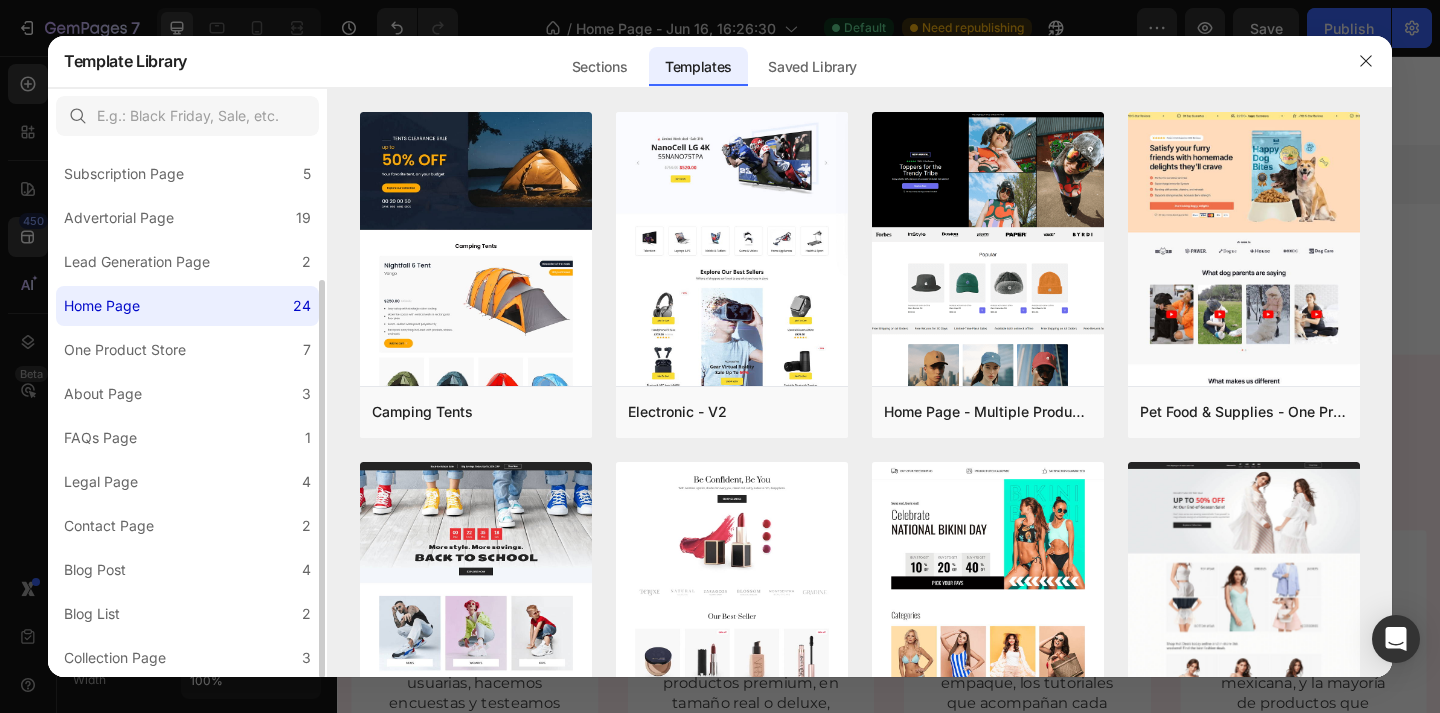 scroll, scrollTop: 0, scrollLeft: 0, axis: both 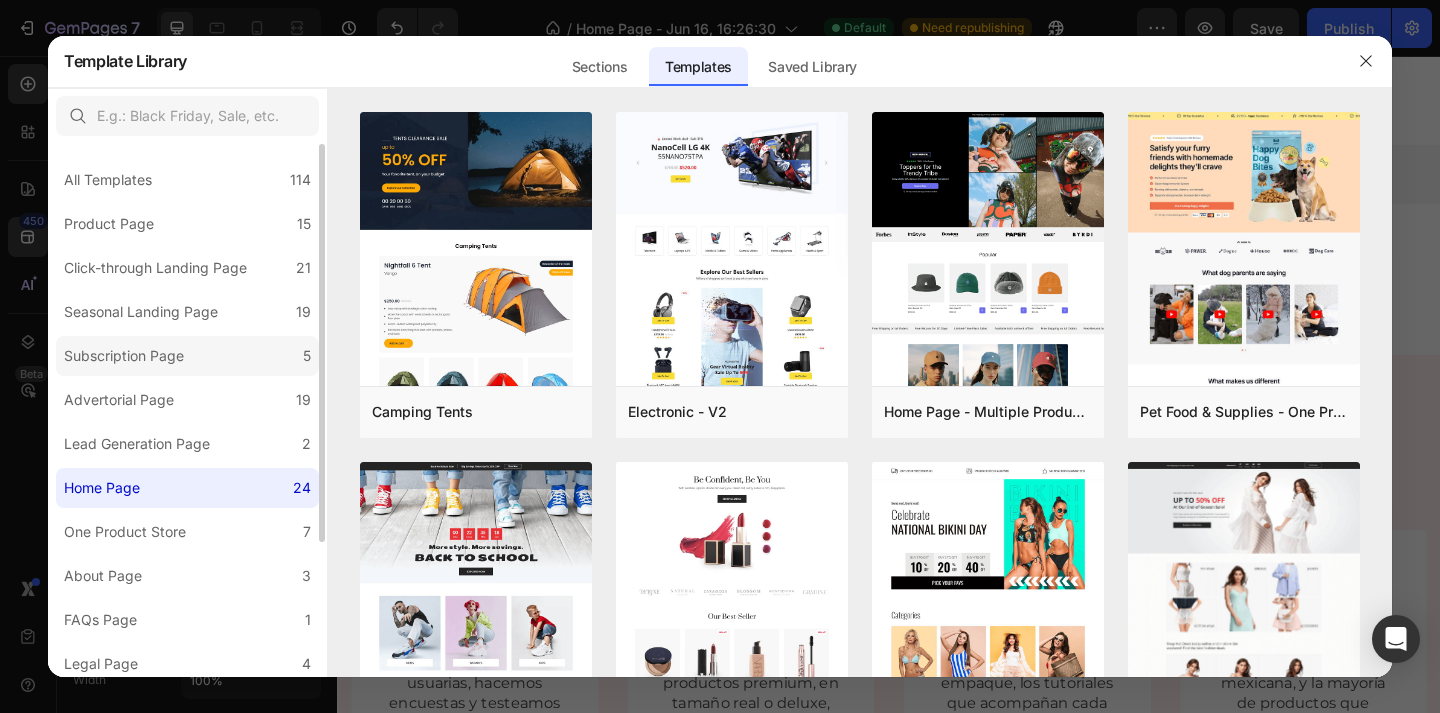click on "Subscription Page" at bounding box center (124, 356) 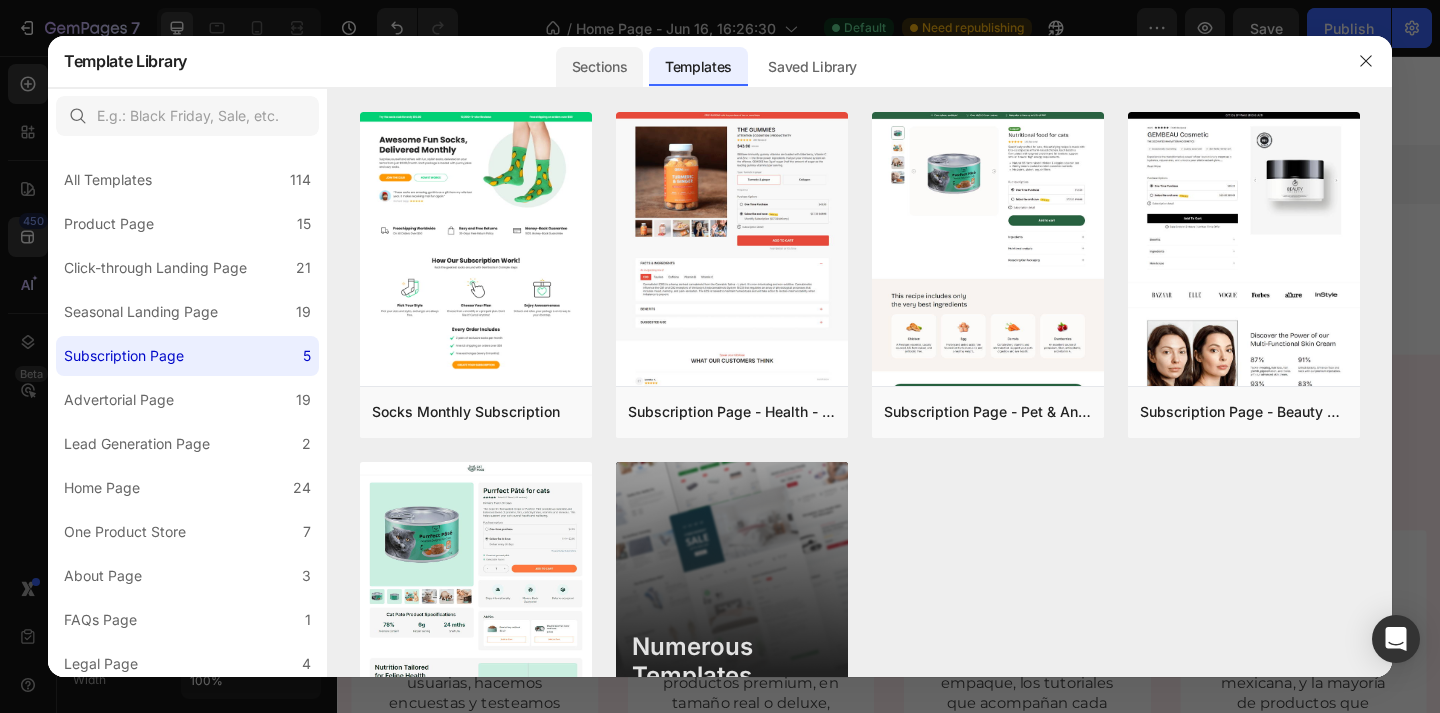 click on "Sections" 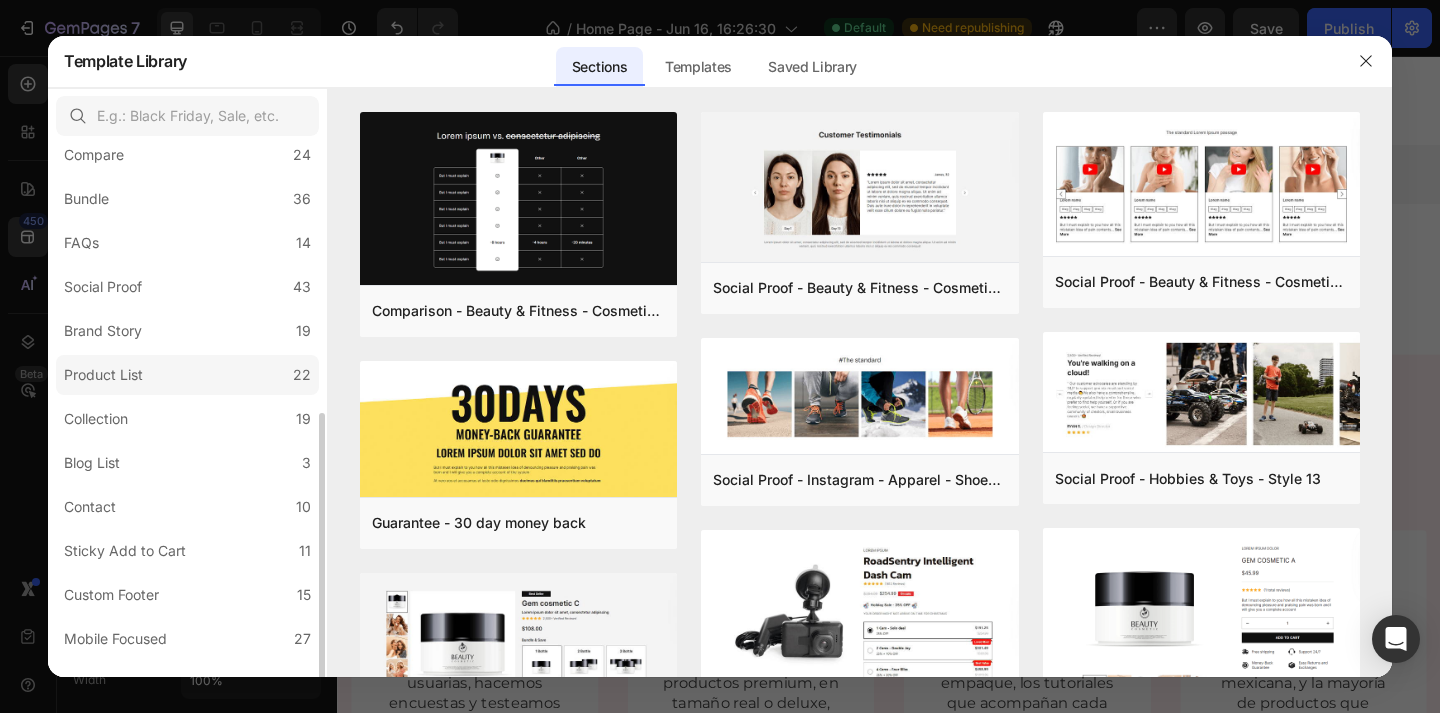 scroll, scrollTop: 446, scrollLeft: 0, axis: vertical 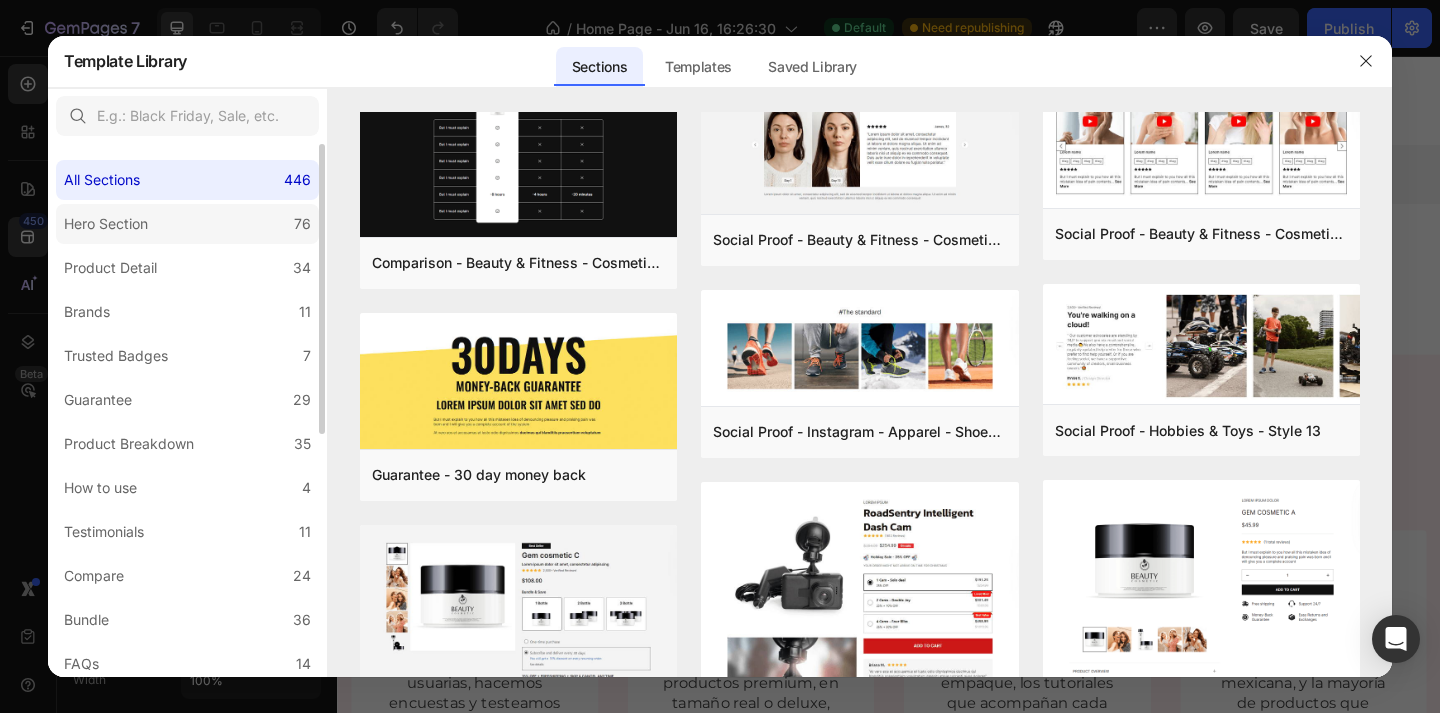 click on "Hero Section 76" 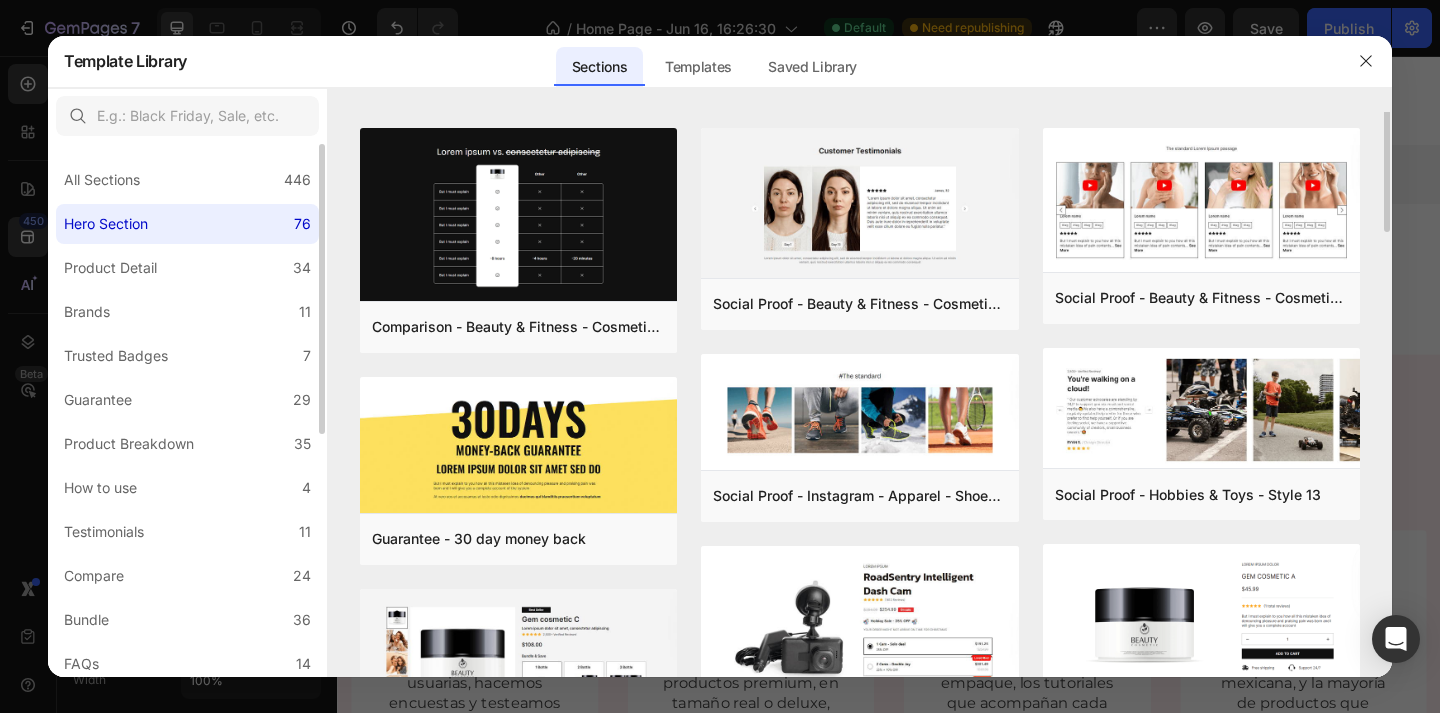 scroll, scrollTop: 0, scrollLeft: 0, axis: both 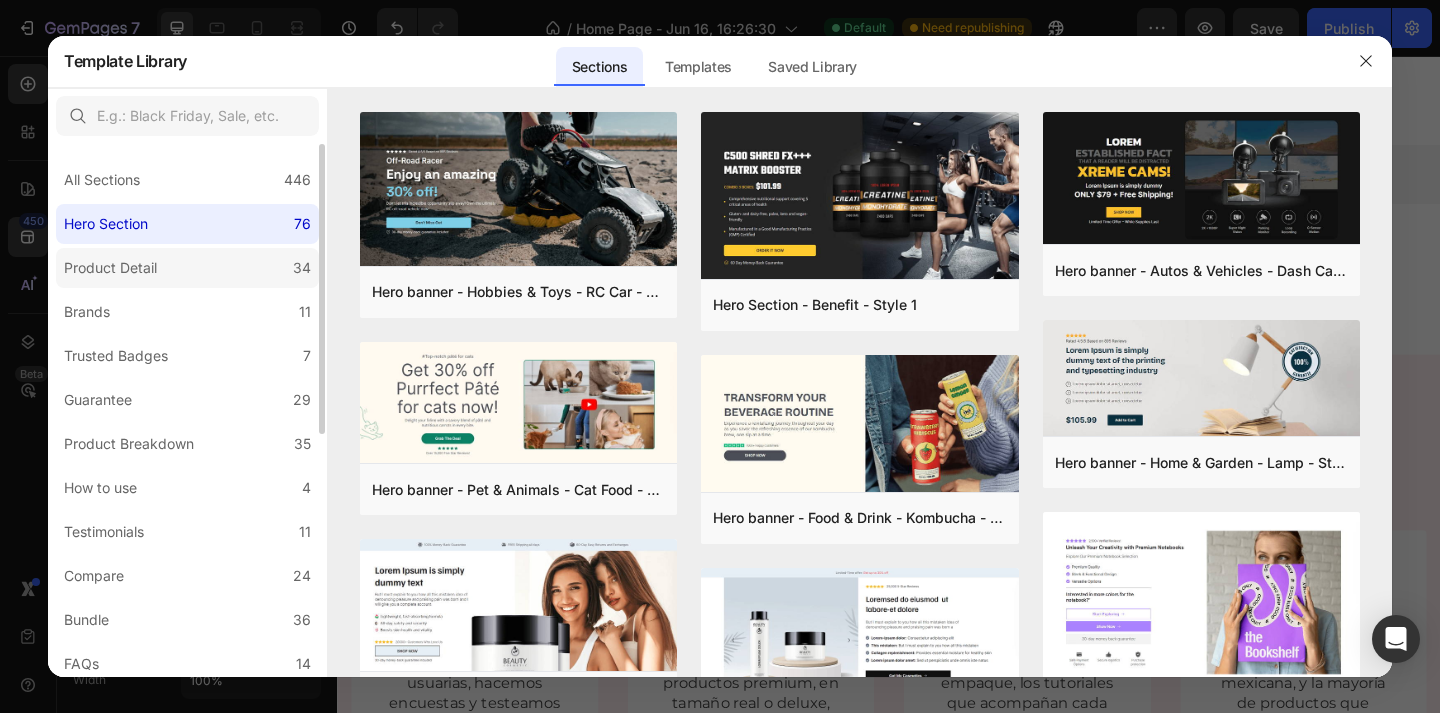 click on "Product Detail 34" 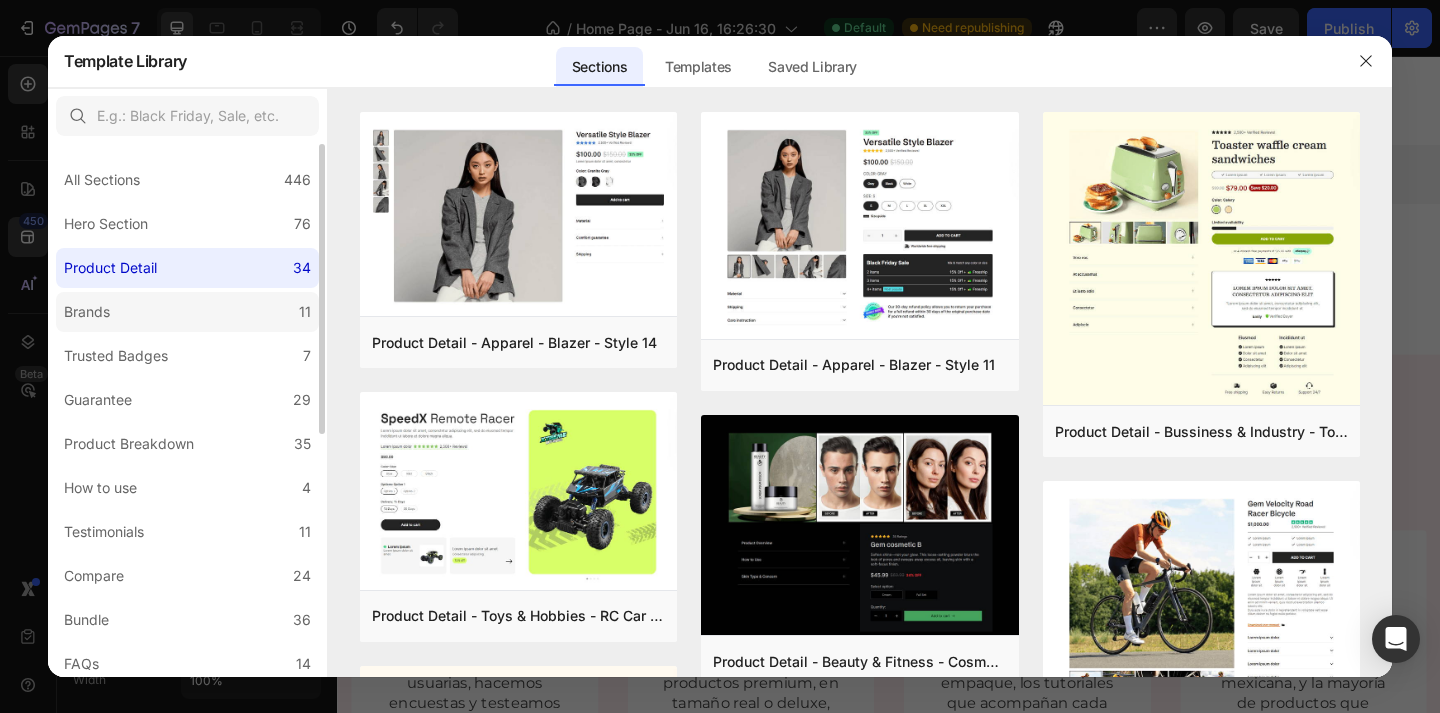 click on "Brands 11" 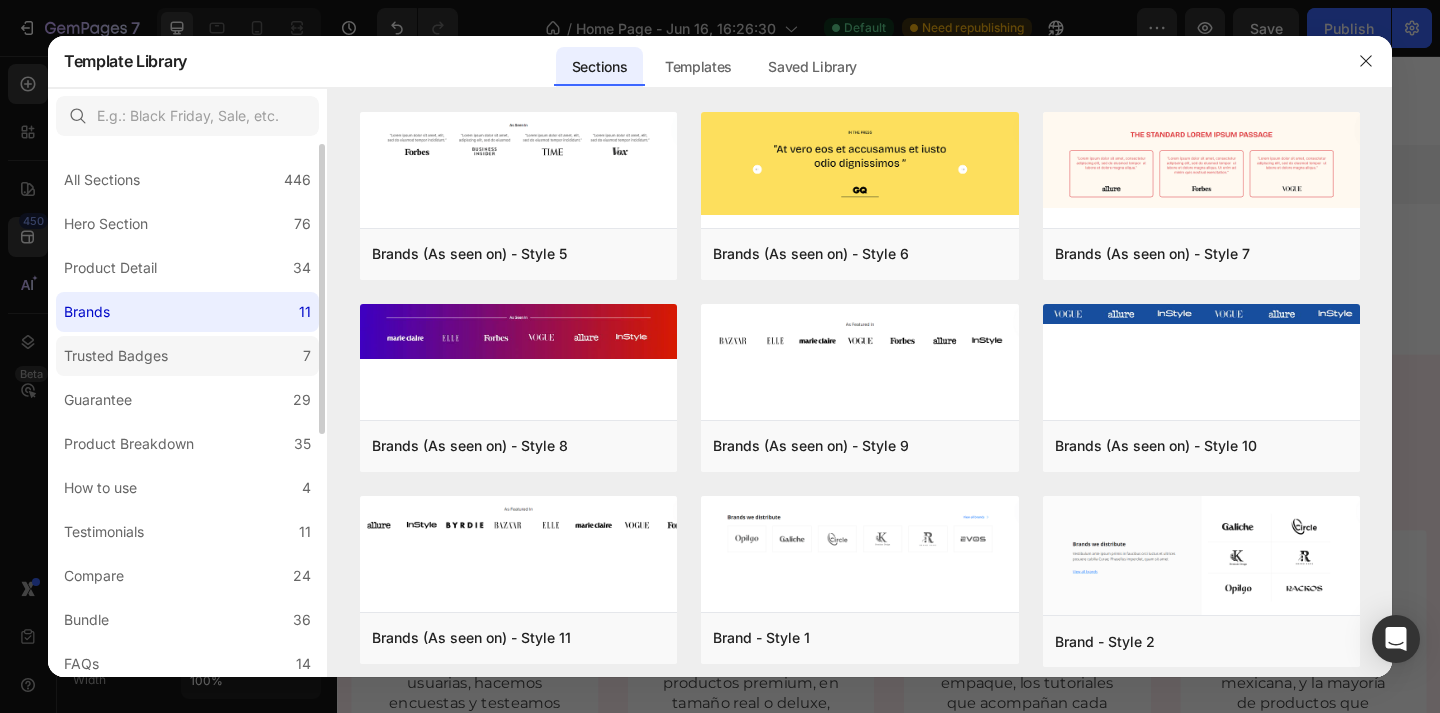 click on "Trusted Badges 7" 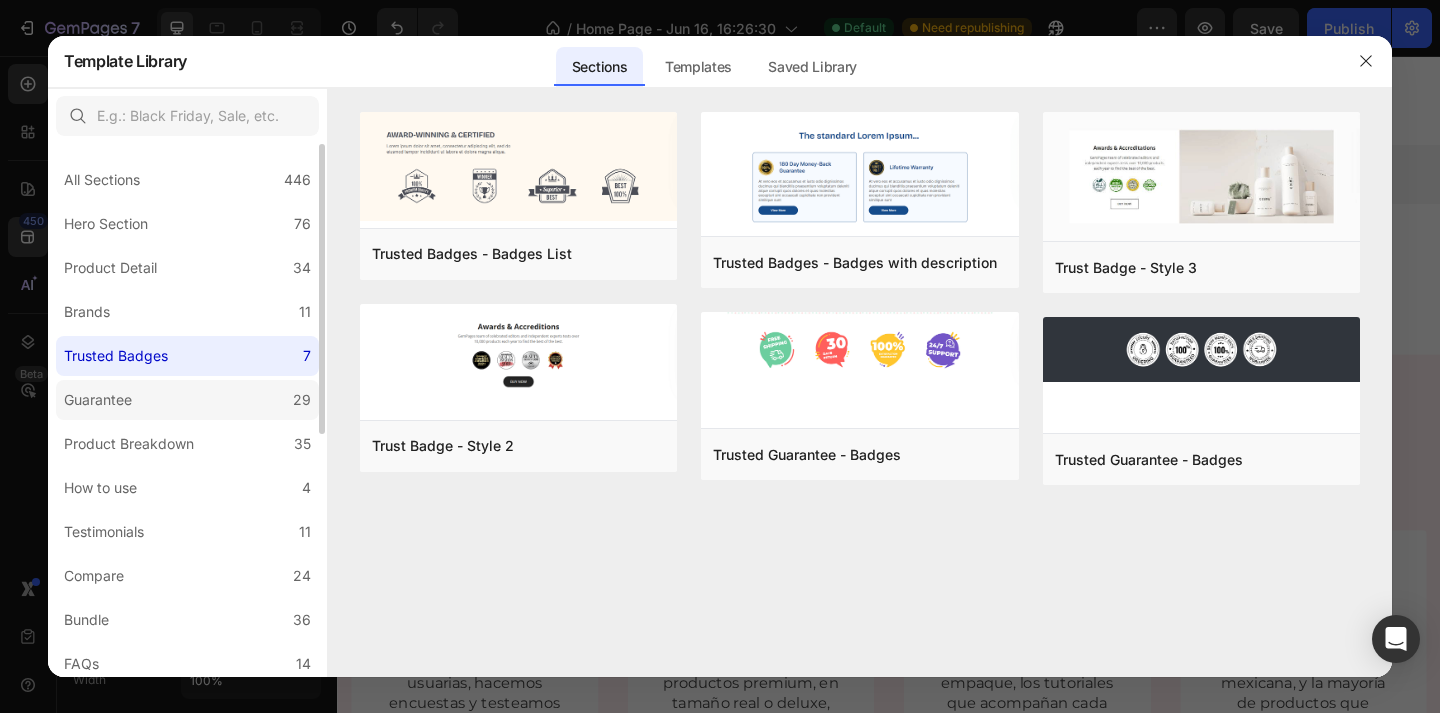 click on "Guarantee 29" 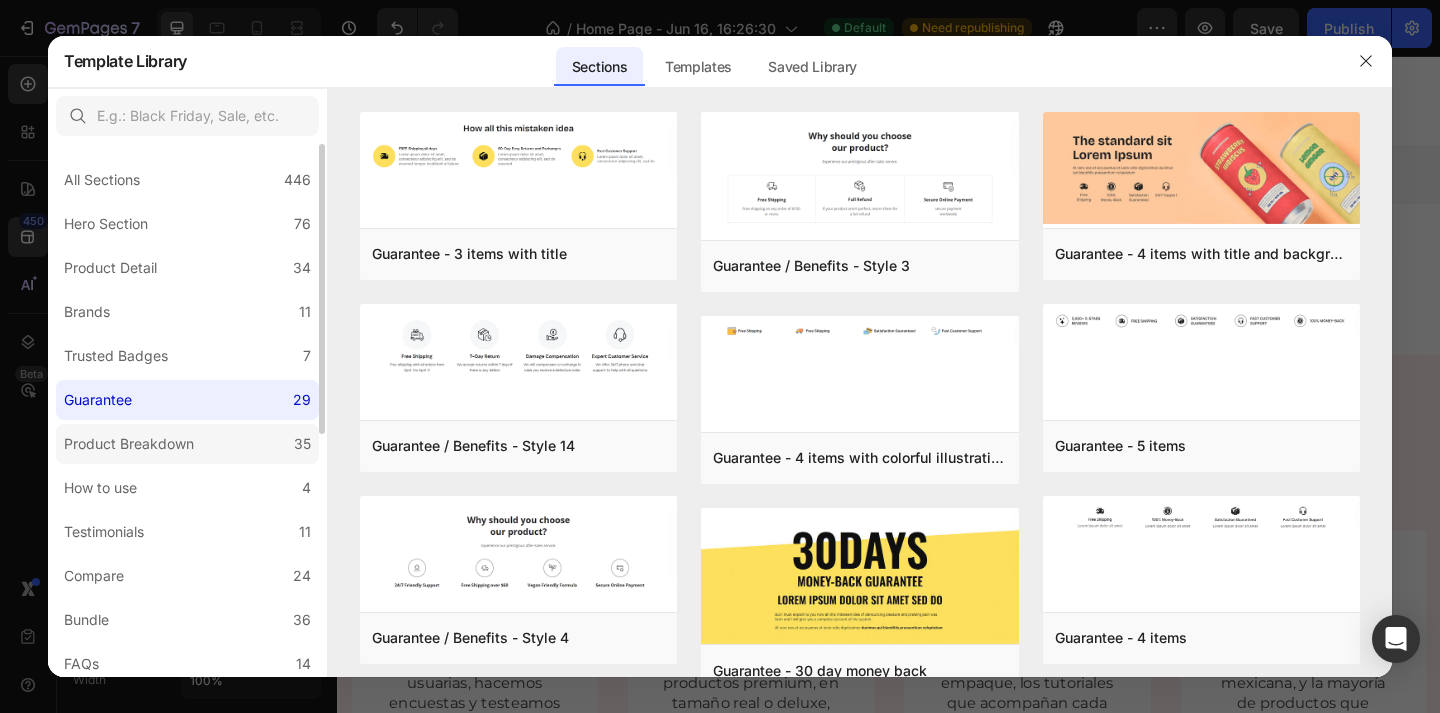 click on "Product Breakdown" at bounding box center (129, 444) 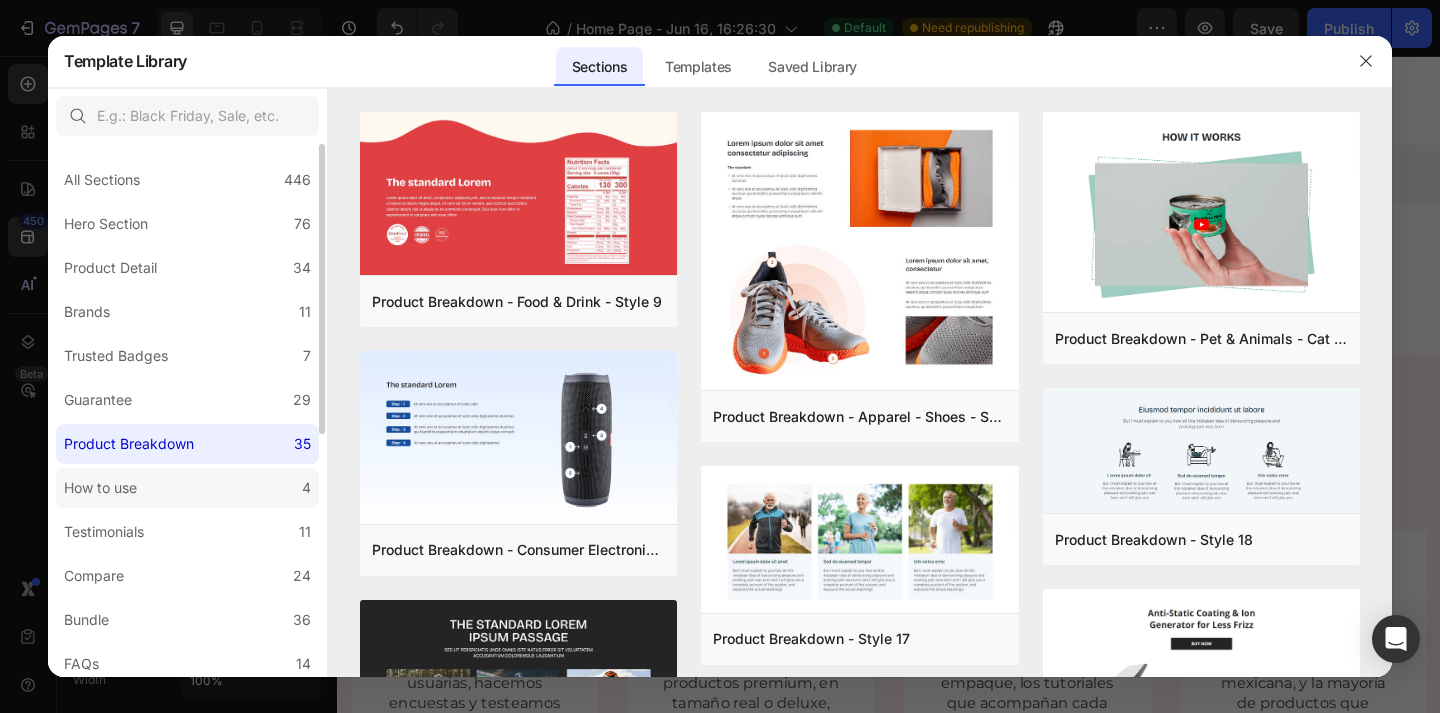 click on "How to use 4" 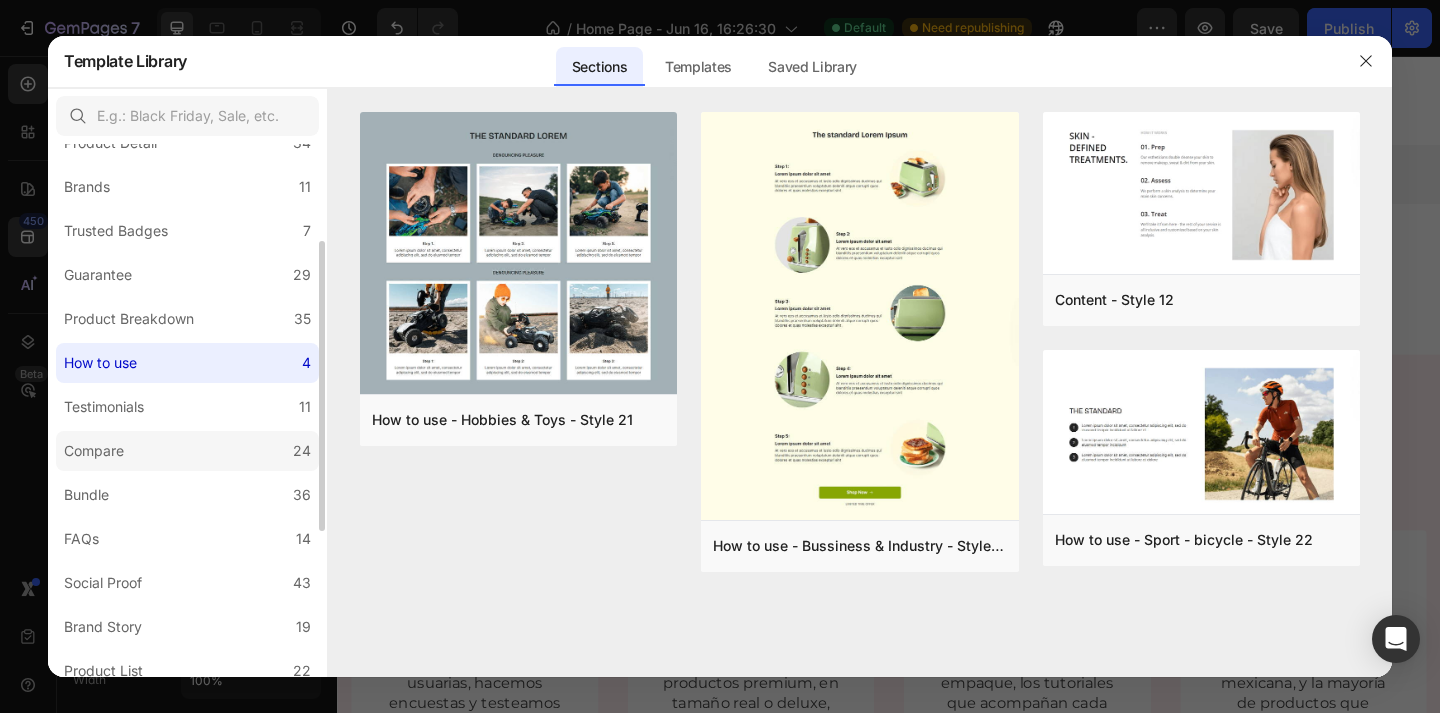 scroll, scrollTop: 144, scrollLeft: 0, axis: vertical 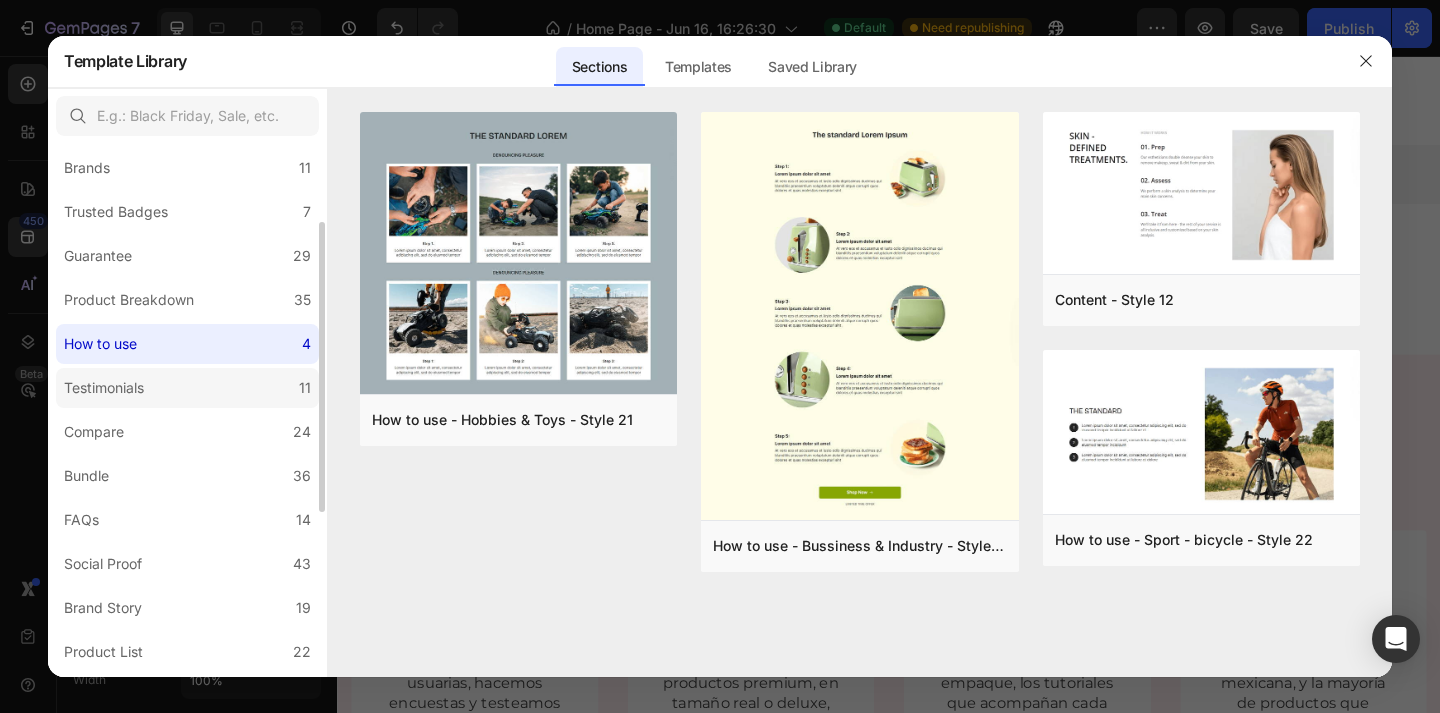 click on "Testimonials 11" 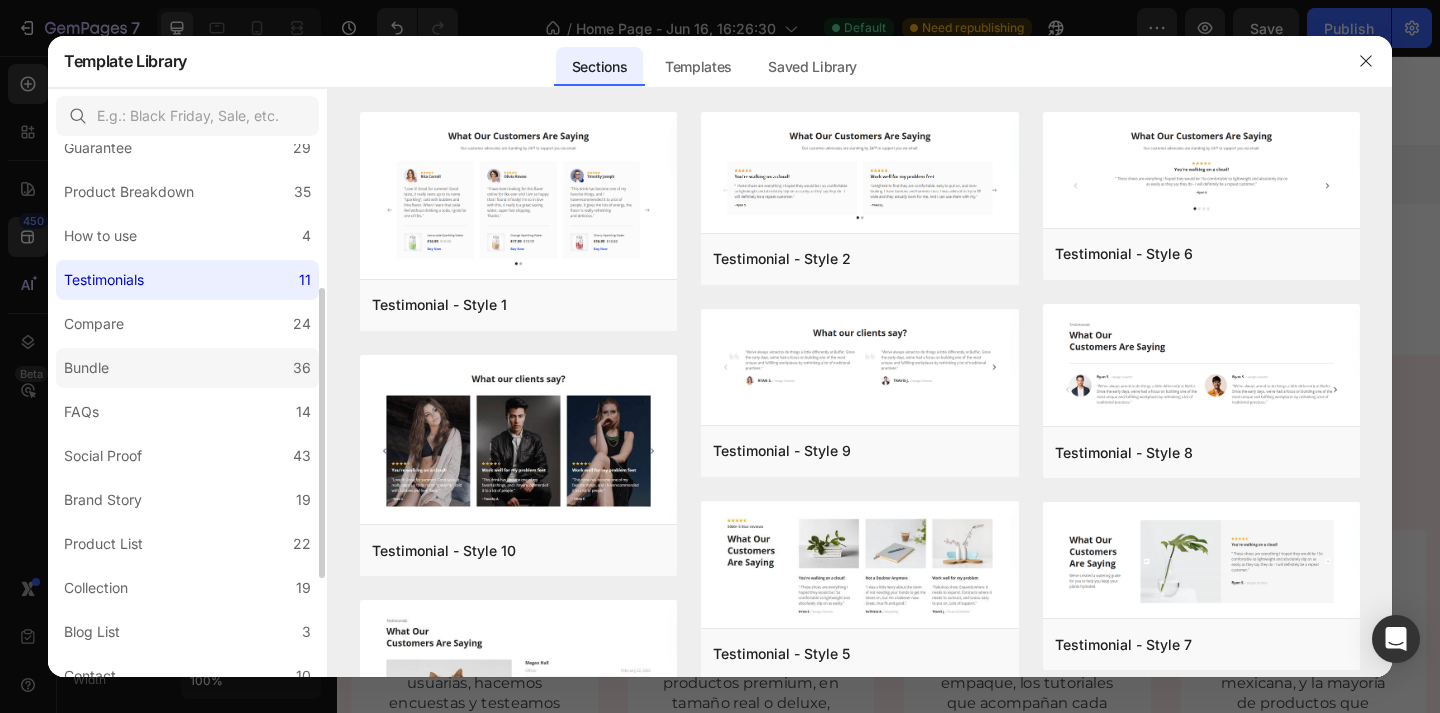 scroll, scrollTop: 260, scrollLeft: 0, axis: vertical 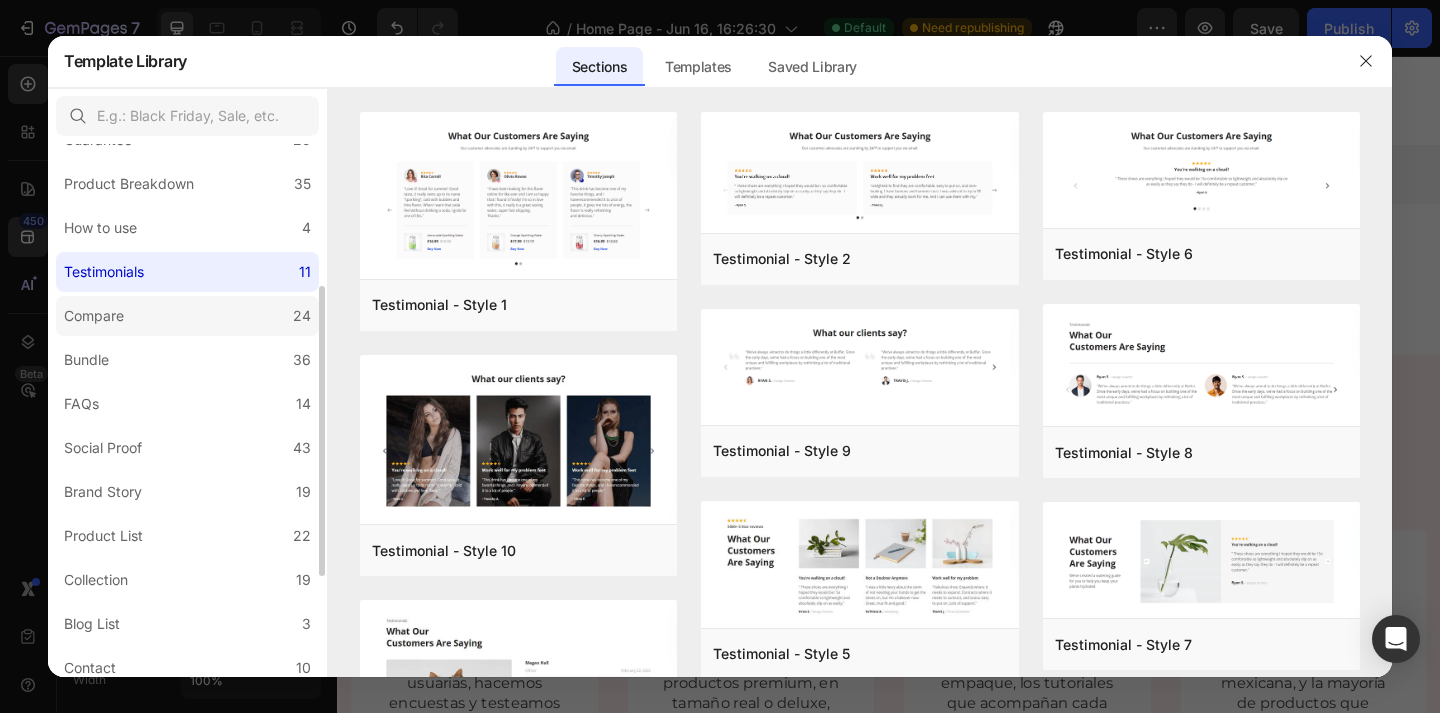 click on "Compare 24" 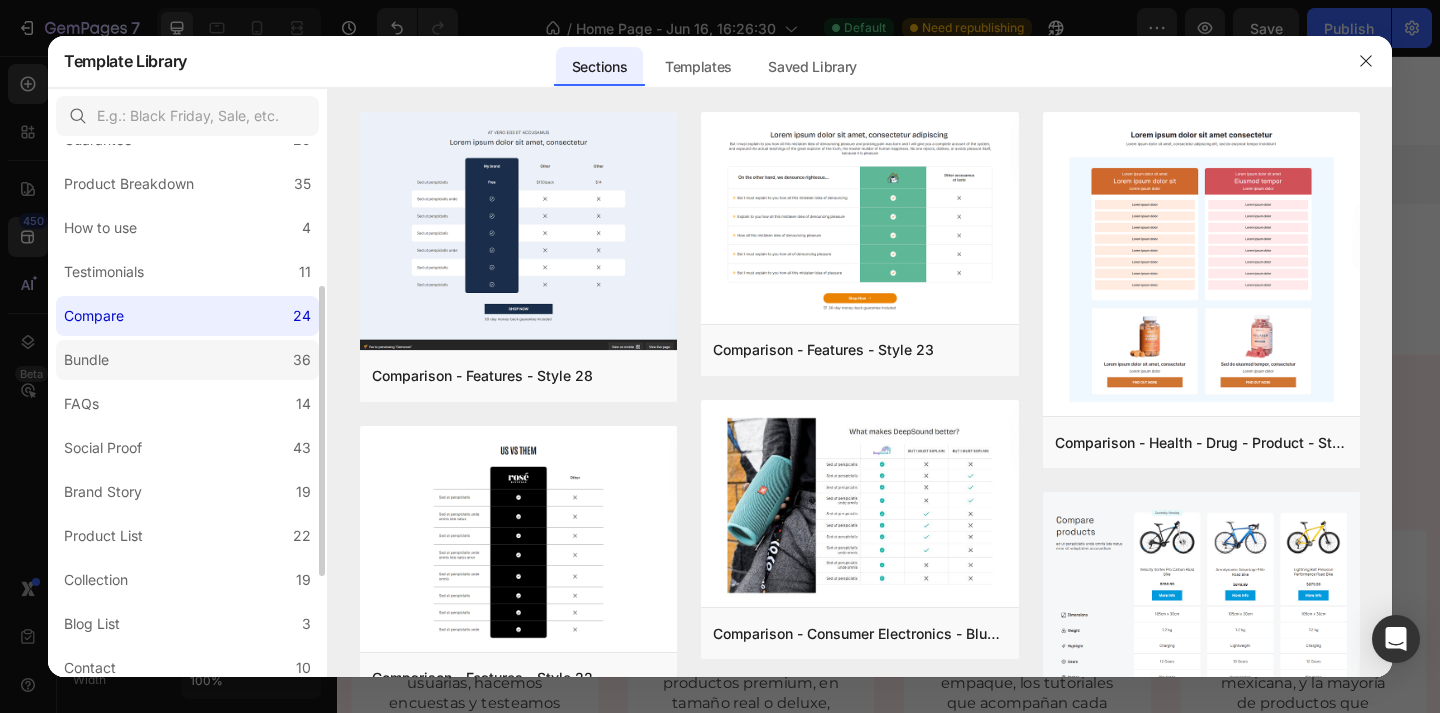 click on "Bundle 36" 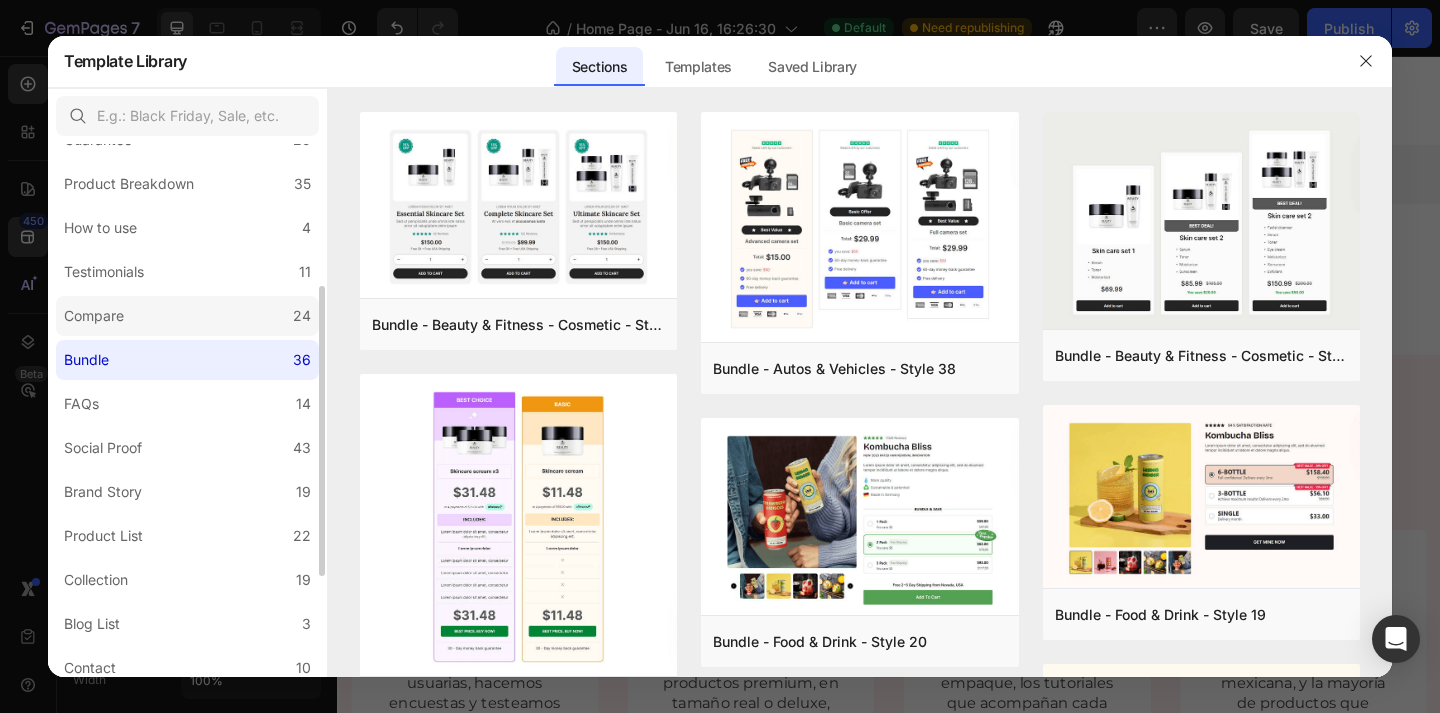click on "Compare 24" 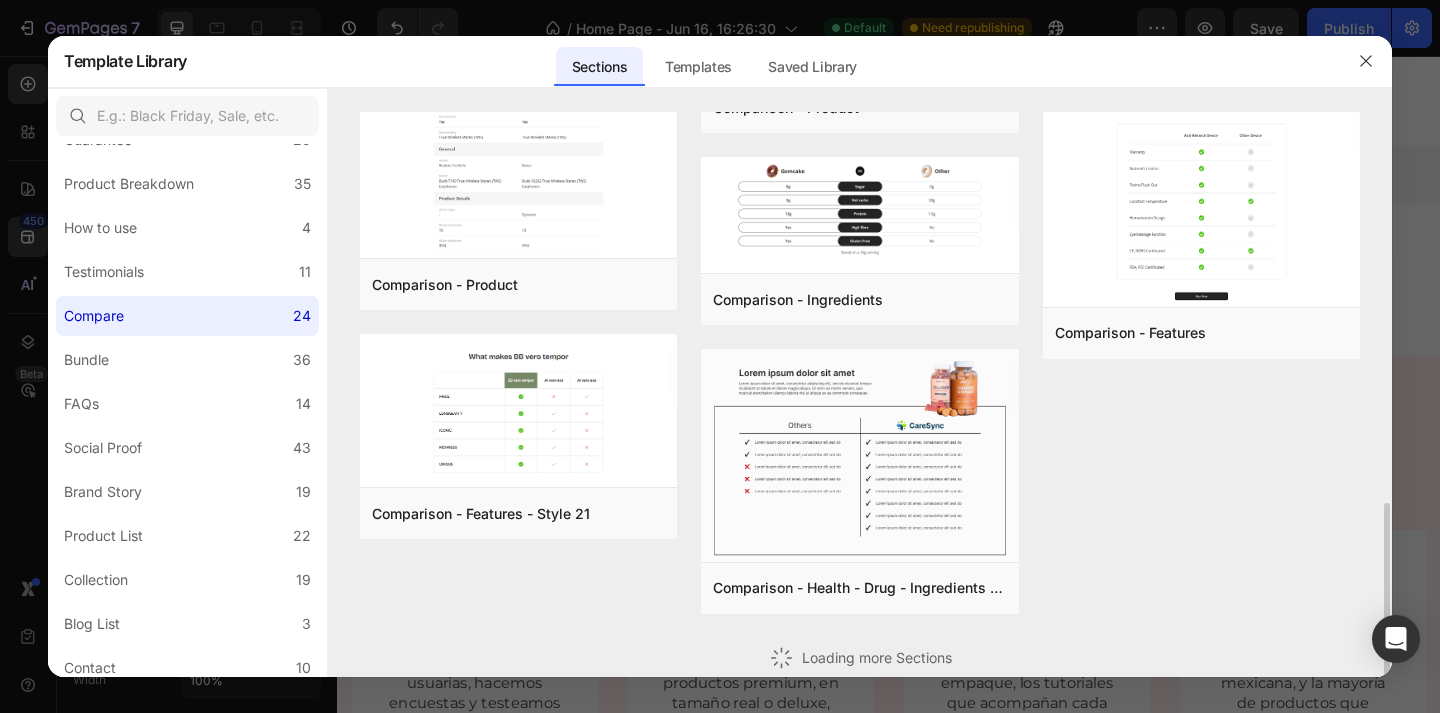 scroll, scrollTop: 858, scrollLeft: 0, axis: vertical 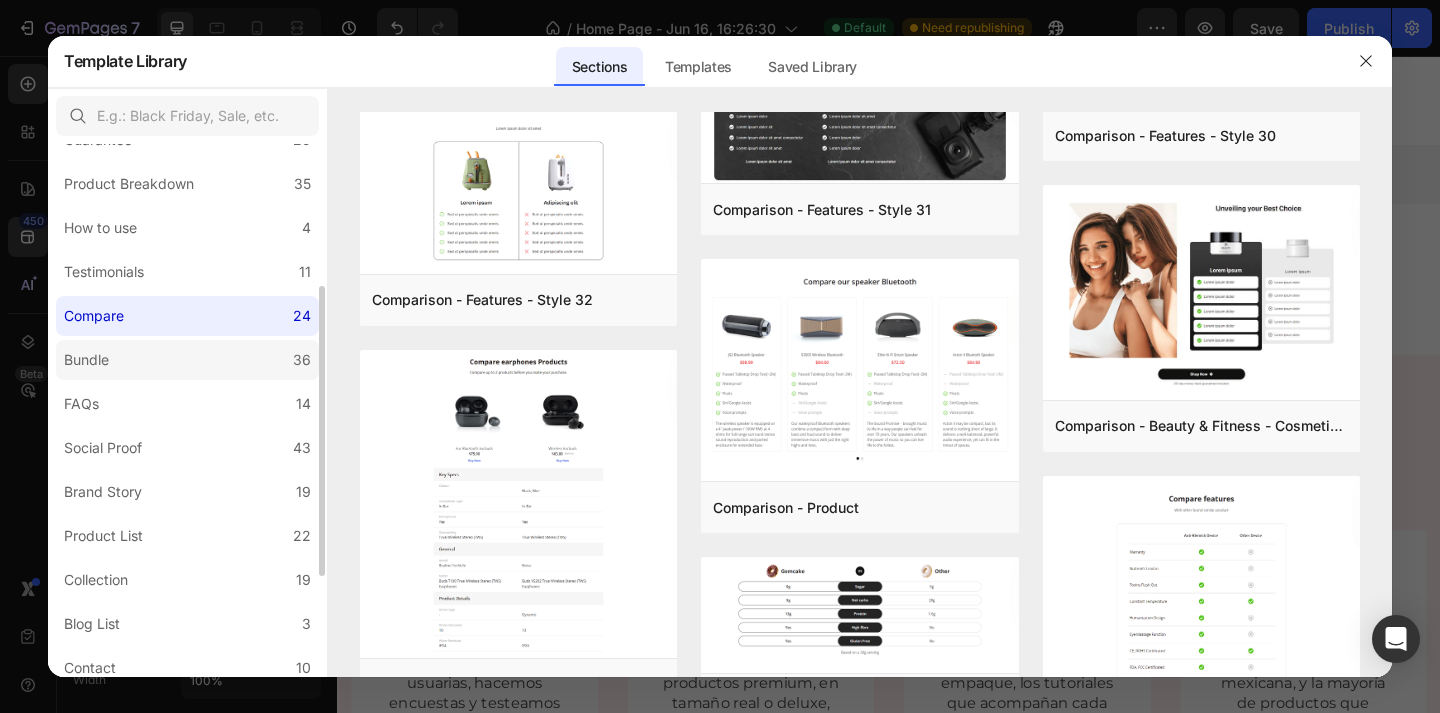 click on "Bundle 36" 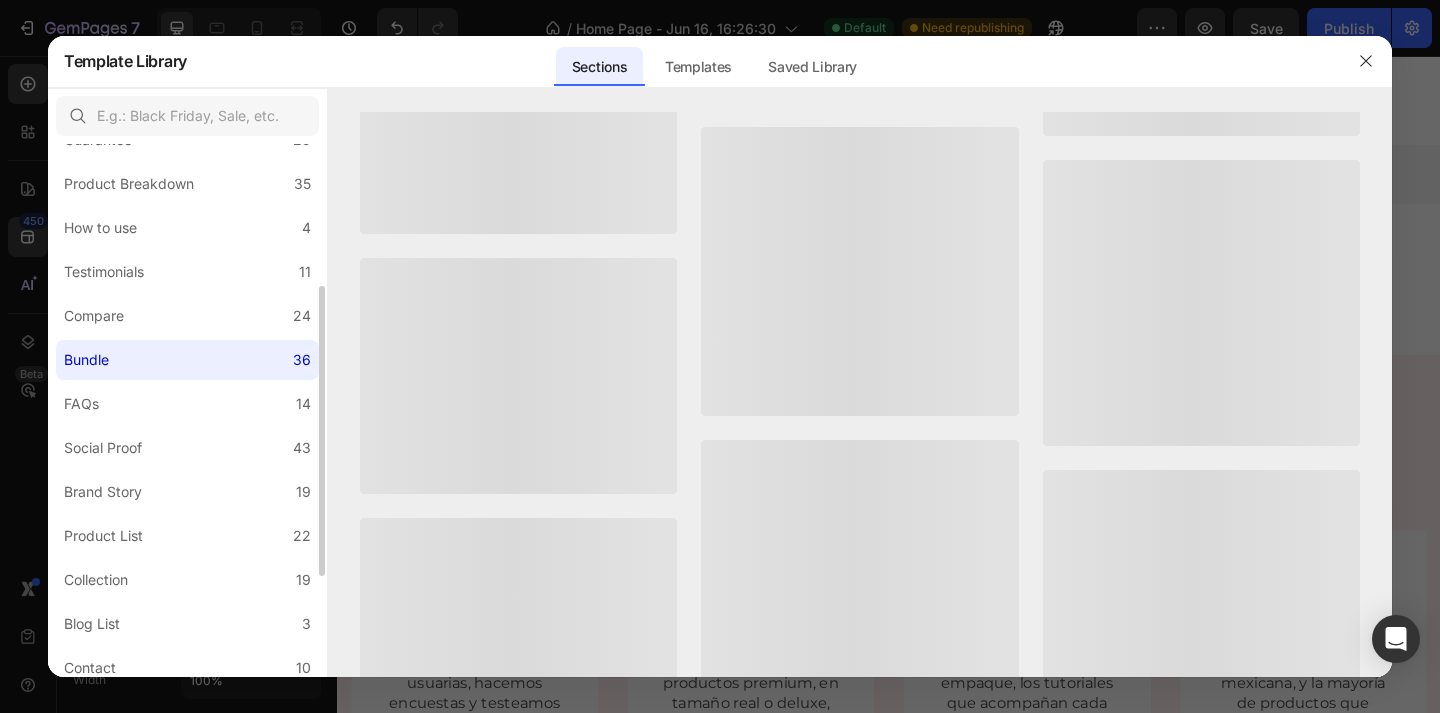 scroll, scrollTop: 0, scrollLeft: 0, axis: both 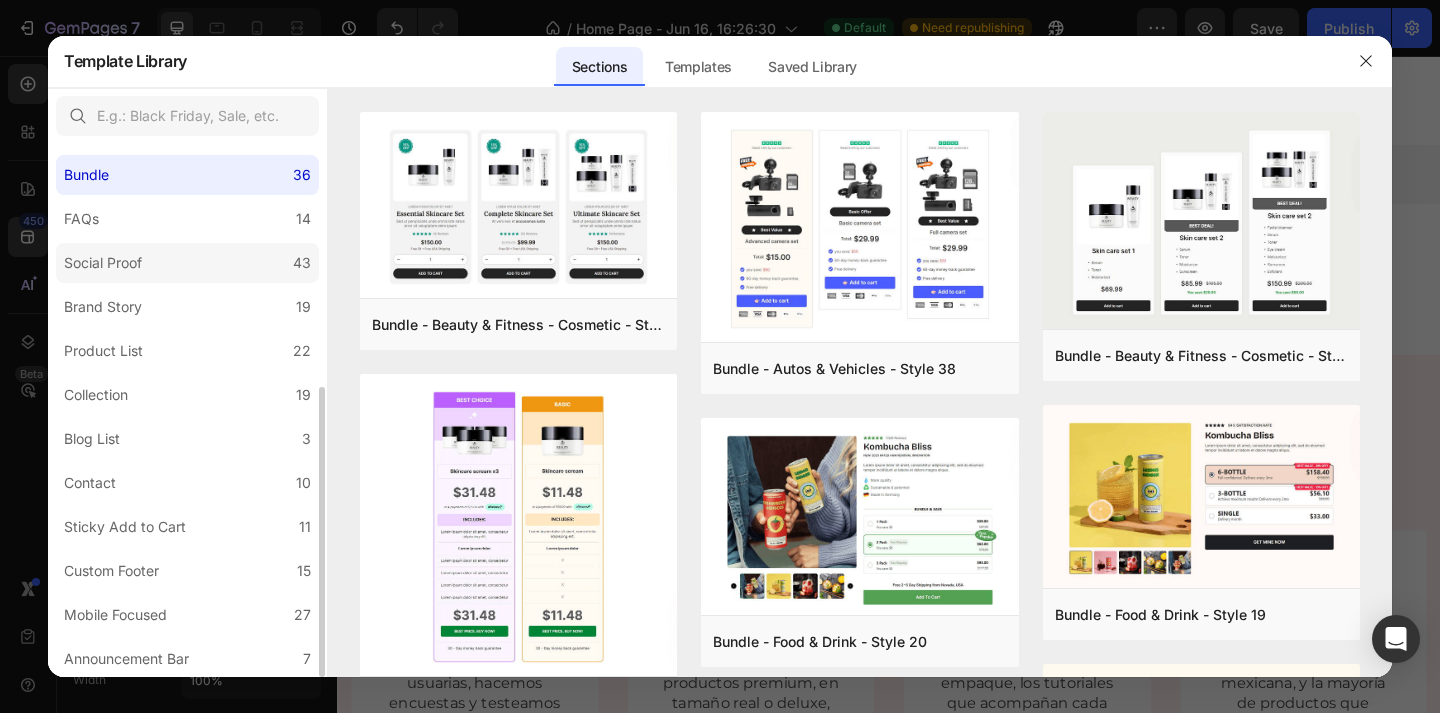 click on "Social Proof 43" 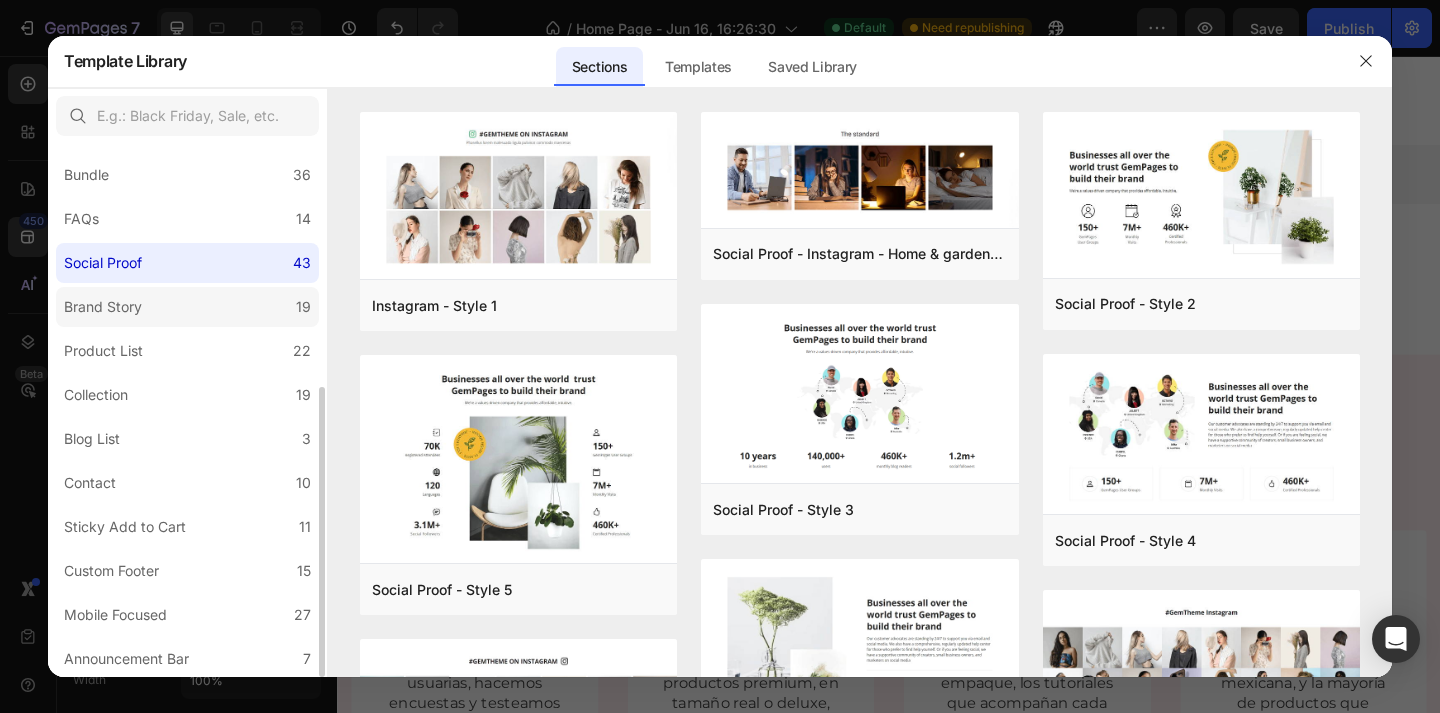 click on "Brand Story 19" 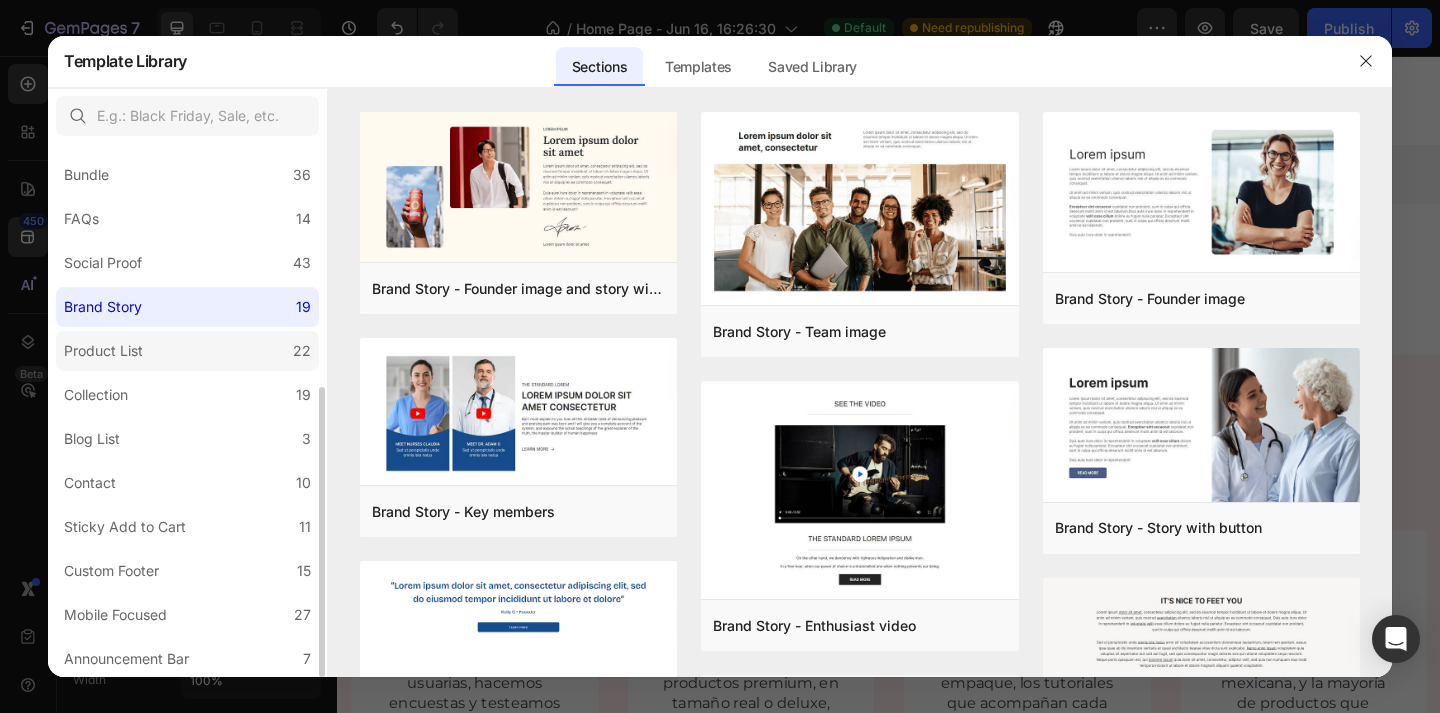 click on "Product List 22" 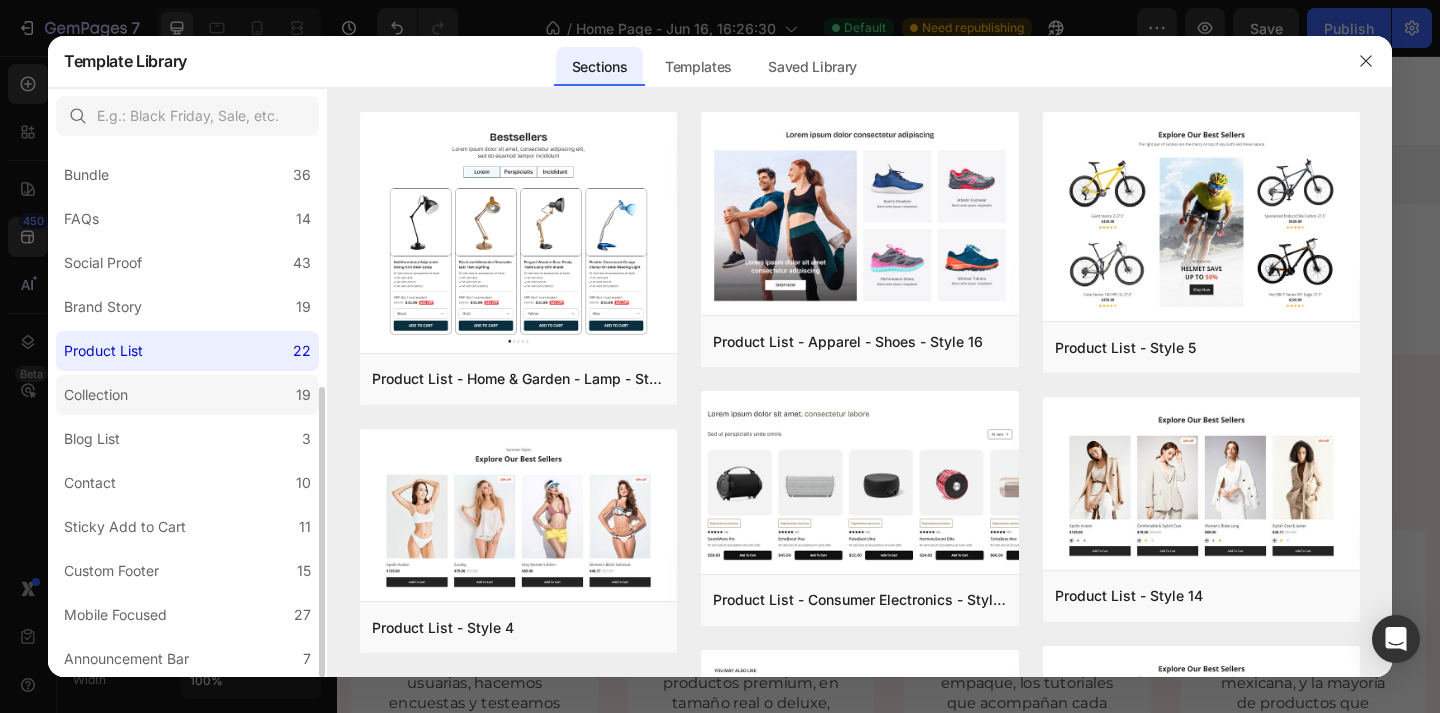 click on "Collection 19" 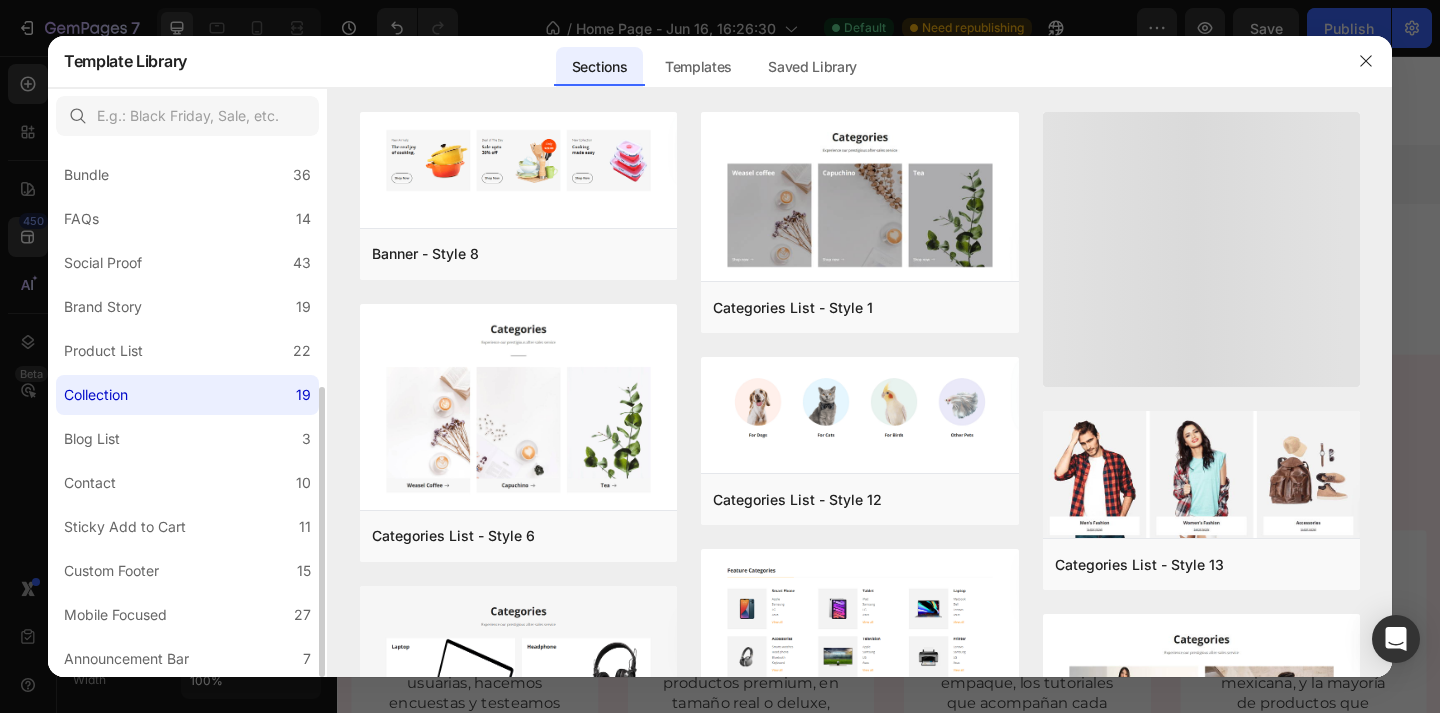 scroll, scrollTop: 446, scrollLeft: 0, axis: vertical 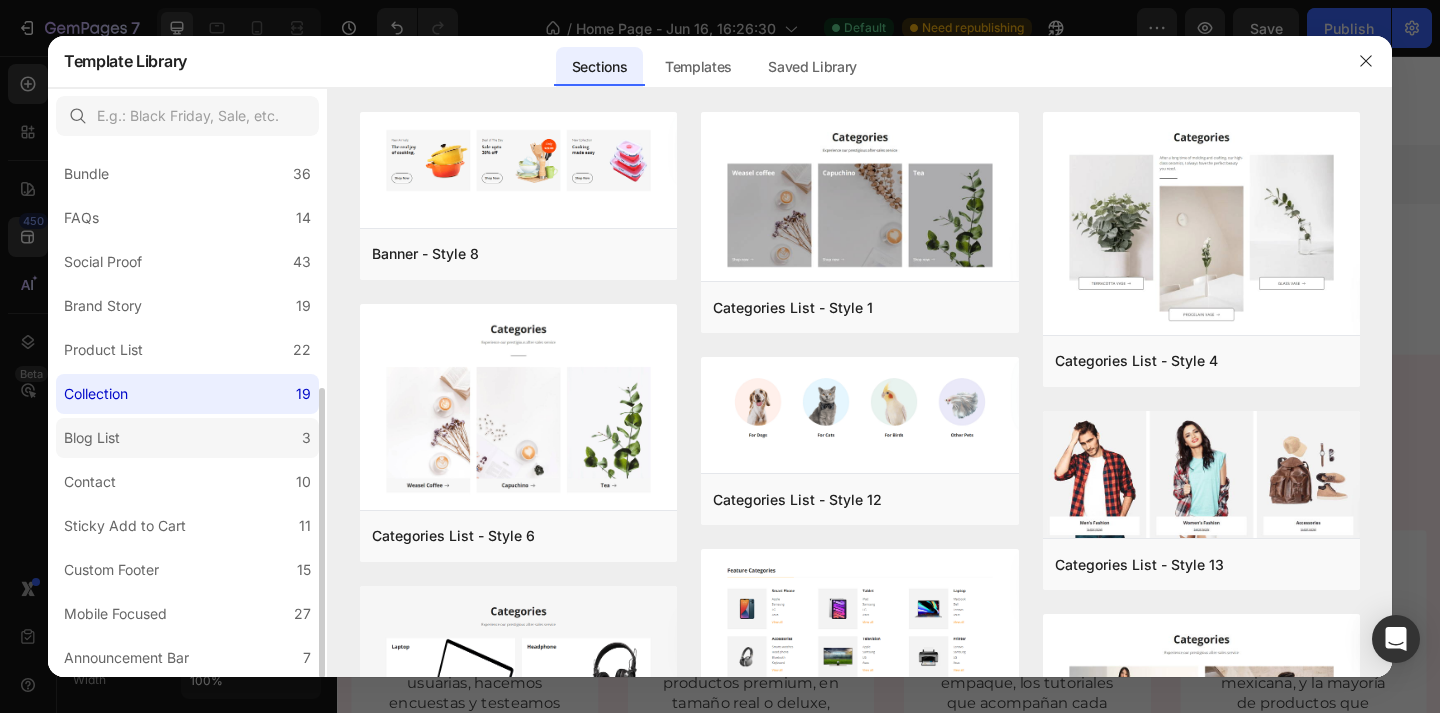 click on "Blog List 3" 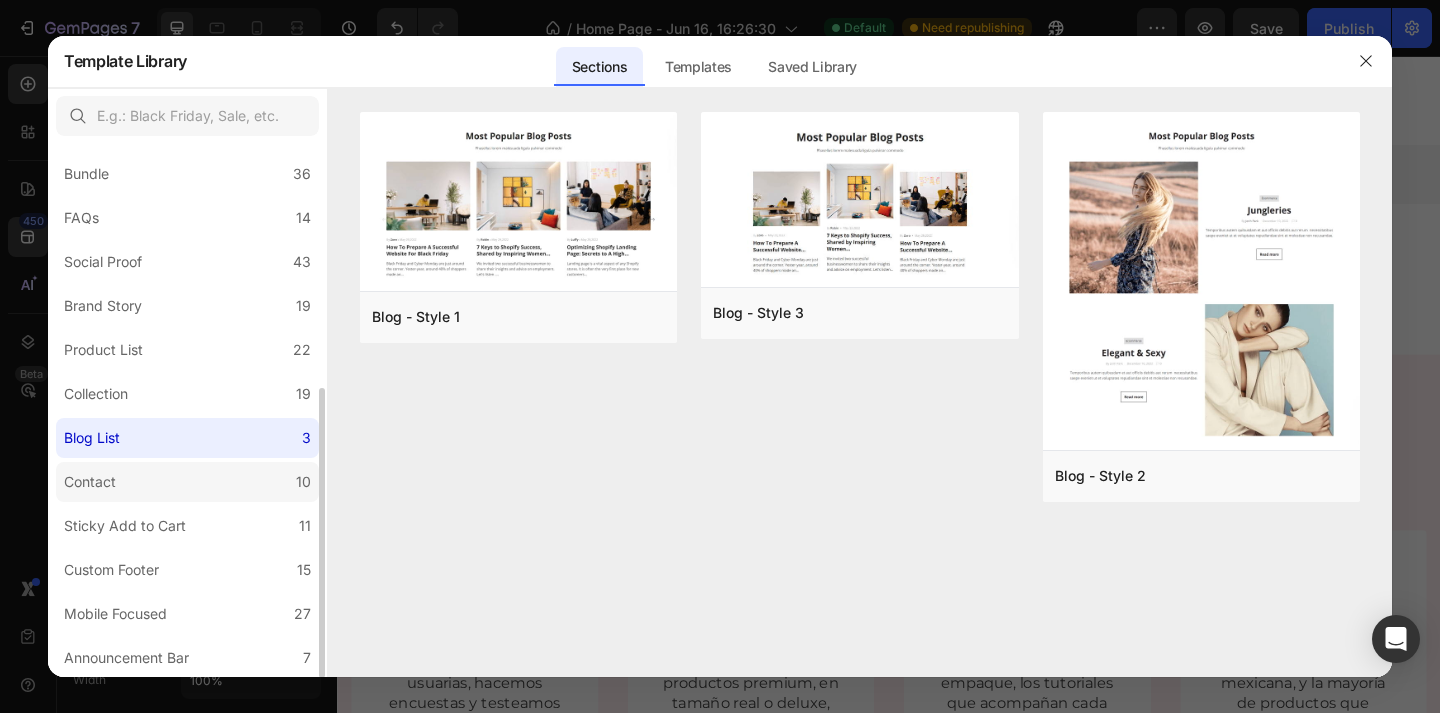 click on "Contact 10" 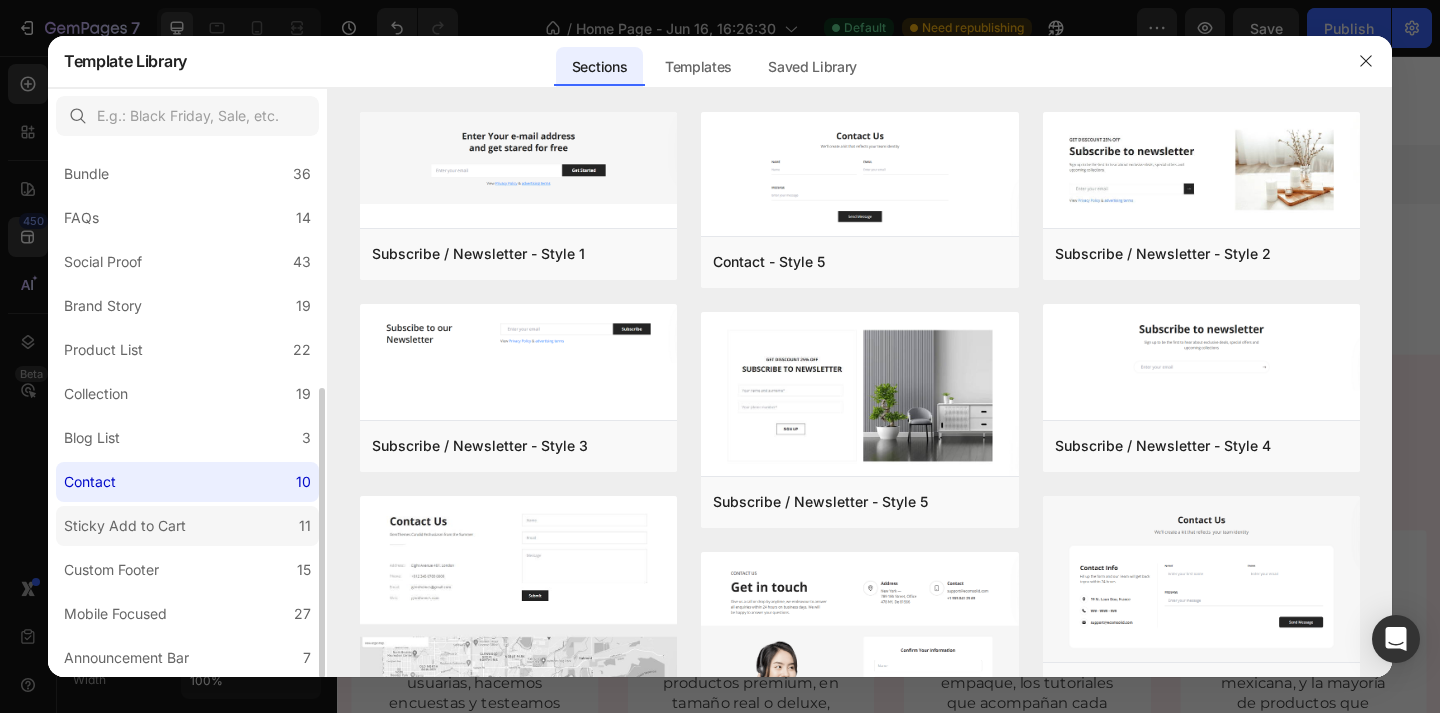 click on "Sticky Add to Cart" at bounding box center (125, 526) 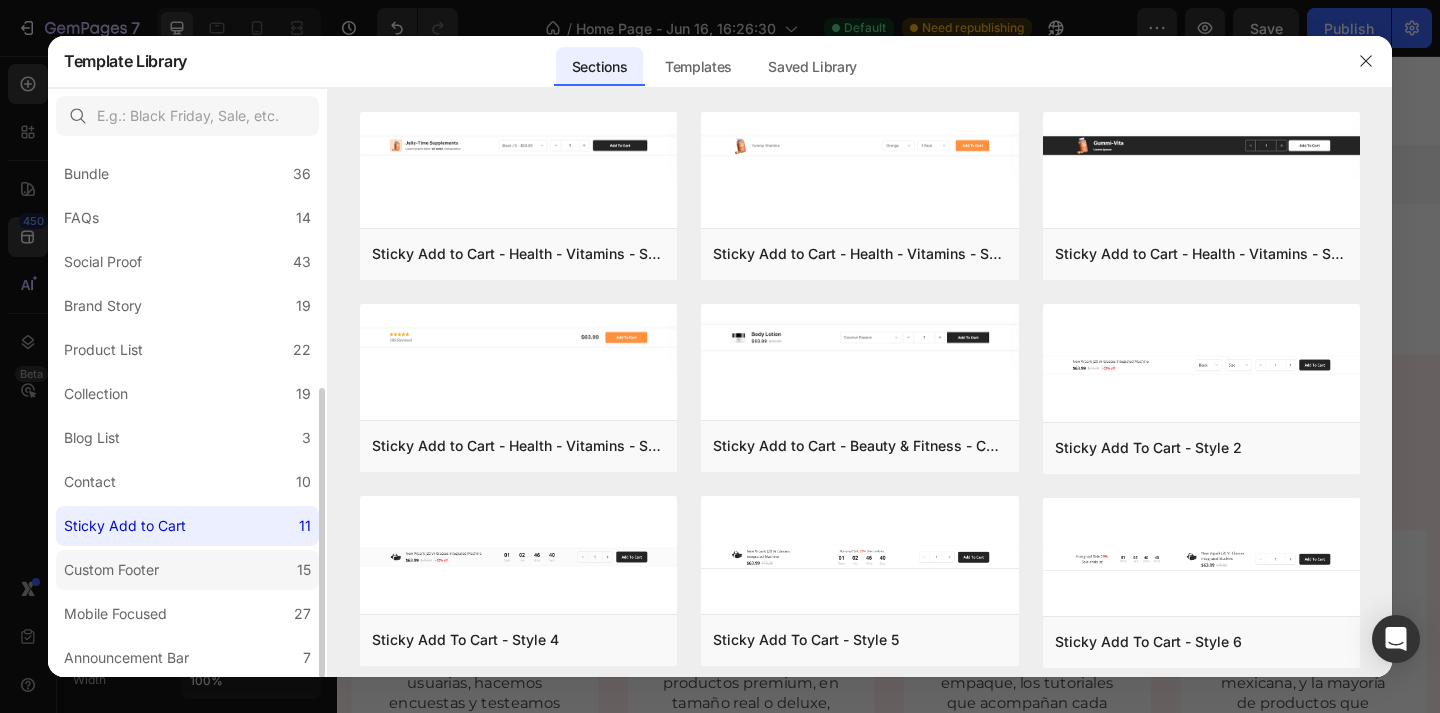 click on "Custom Footer 15" 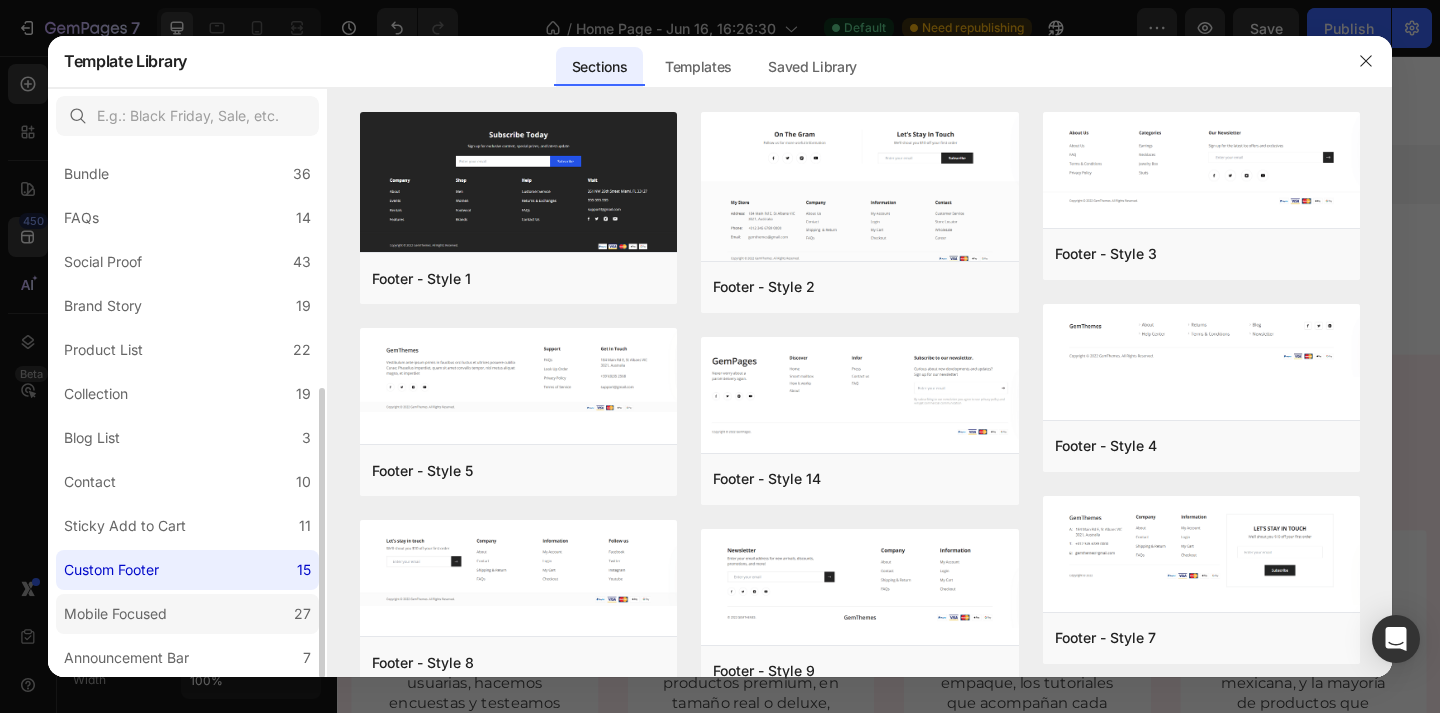 click on "Mobile Focused 27" 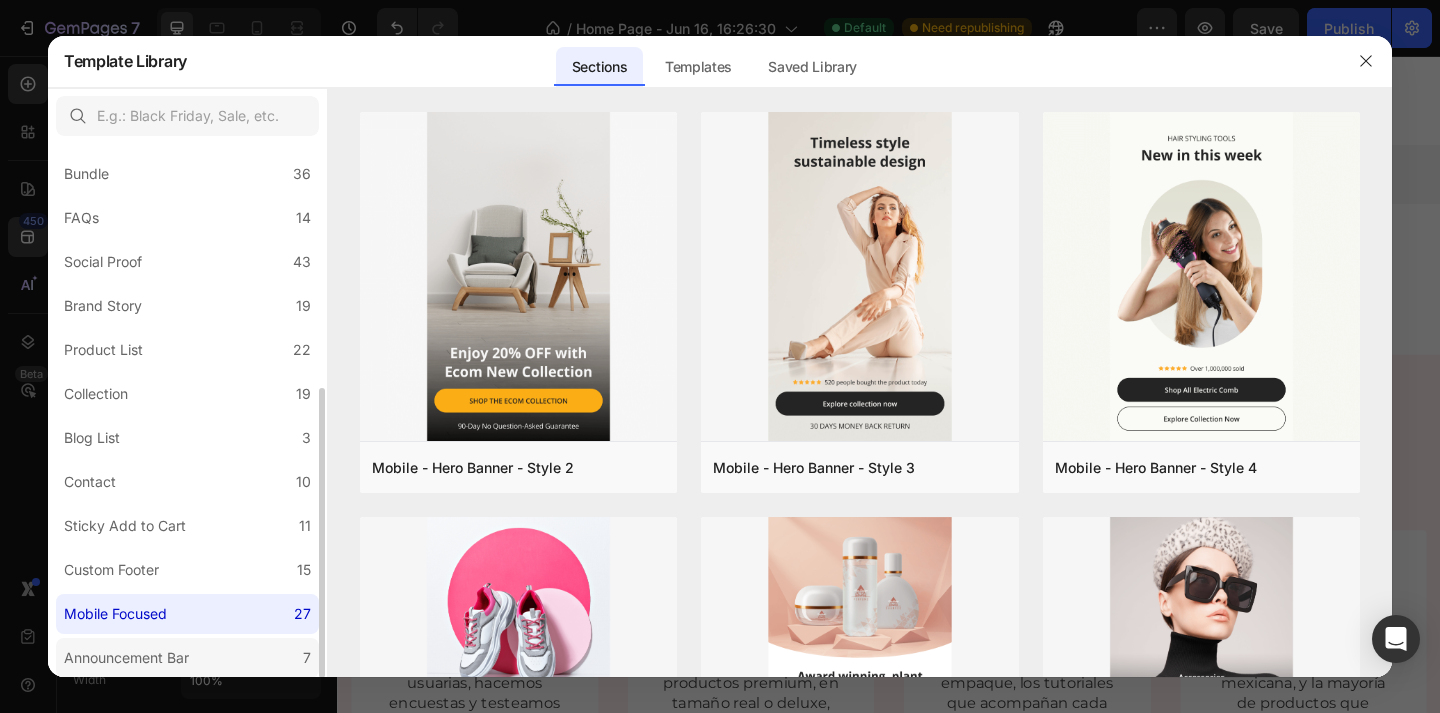 click on "Announcement Bar" at bounding box center [130, 658] 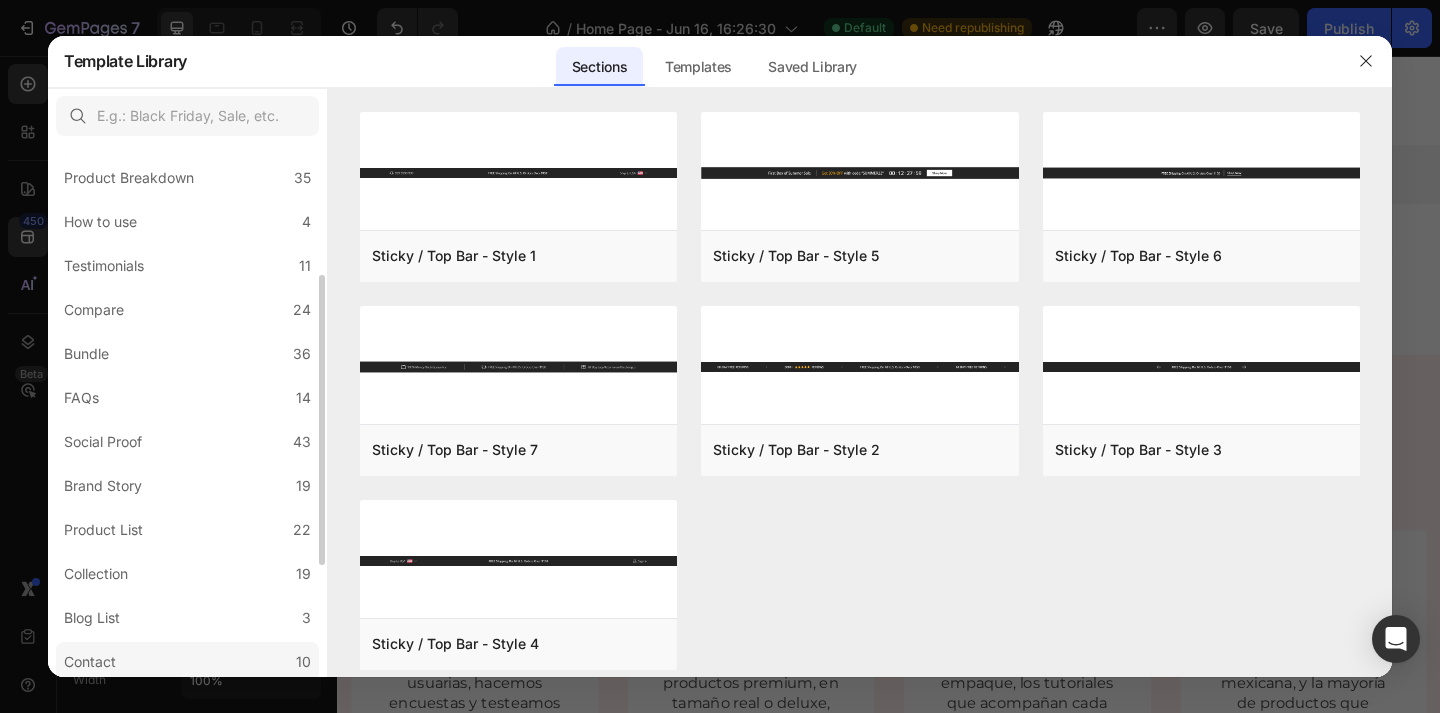 scroll, scrollTop: 242, scrollLeft: 0, axis: vertical 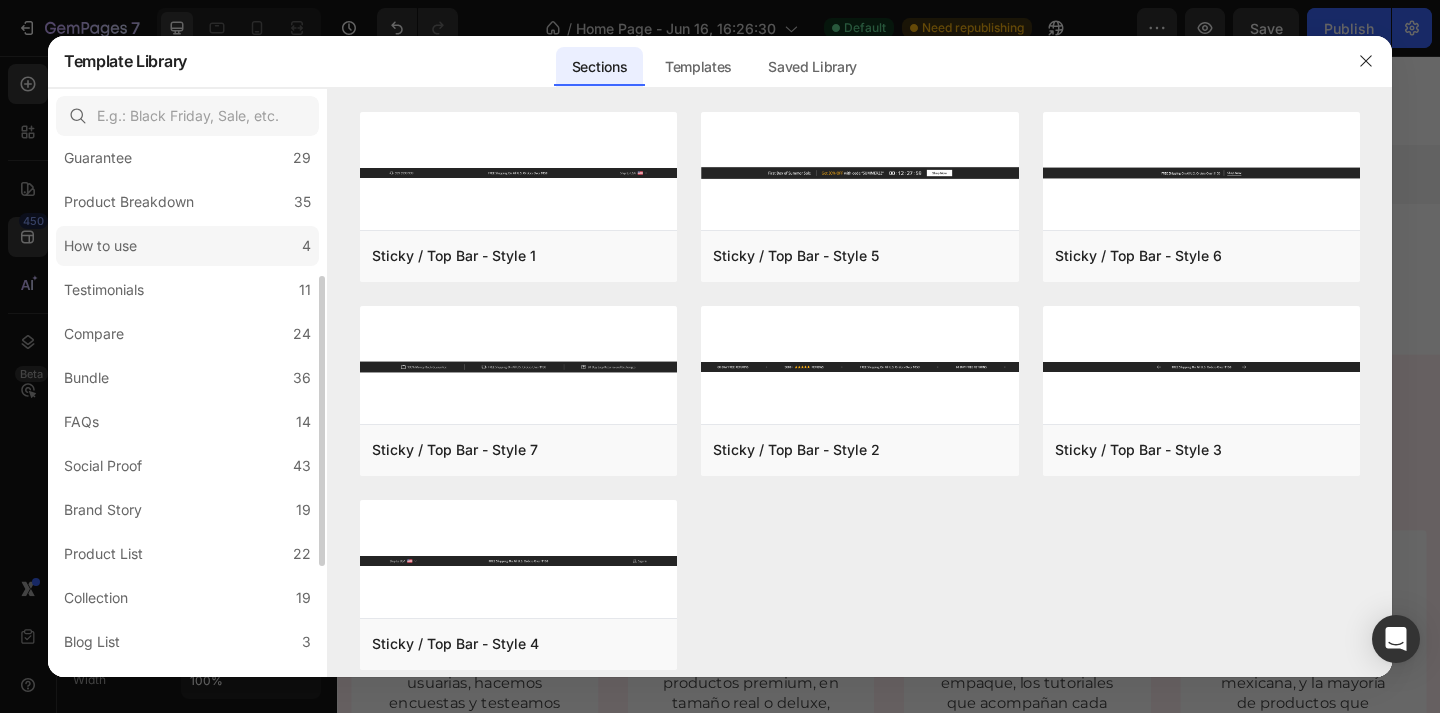 click on "How to use 4" 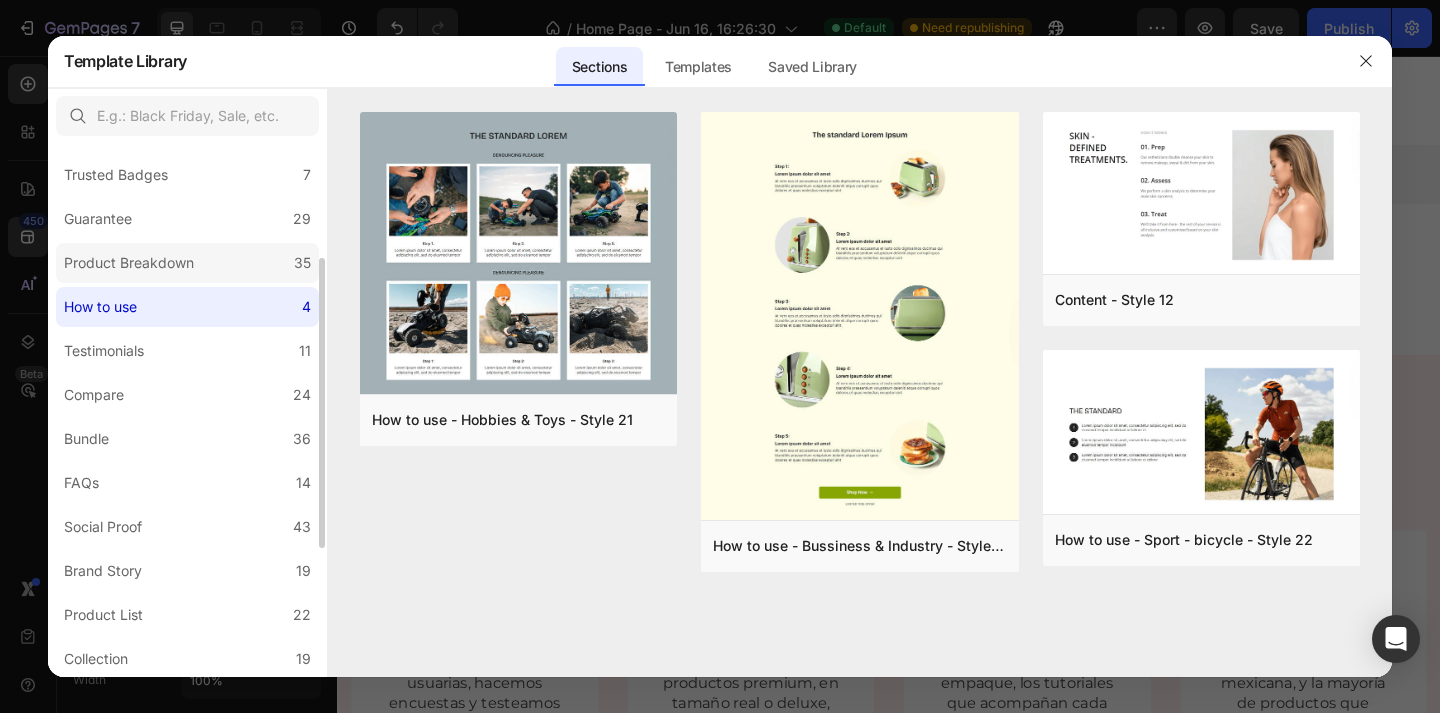 scroll, scrollTop: 171, scrollLeft: 0, axis: vertical 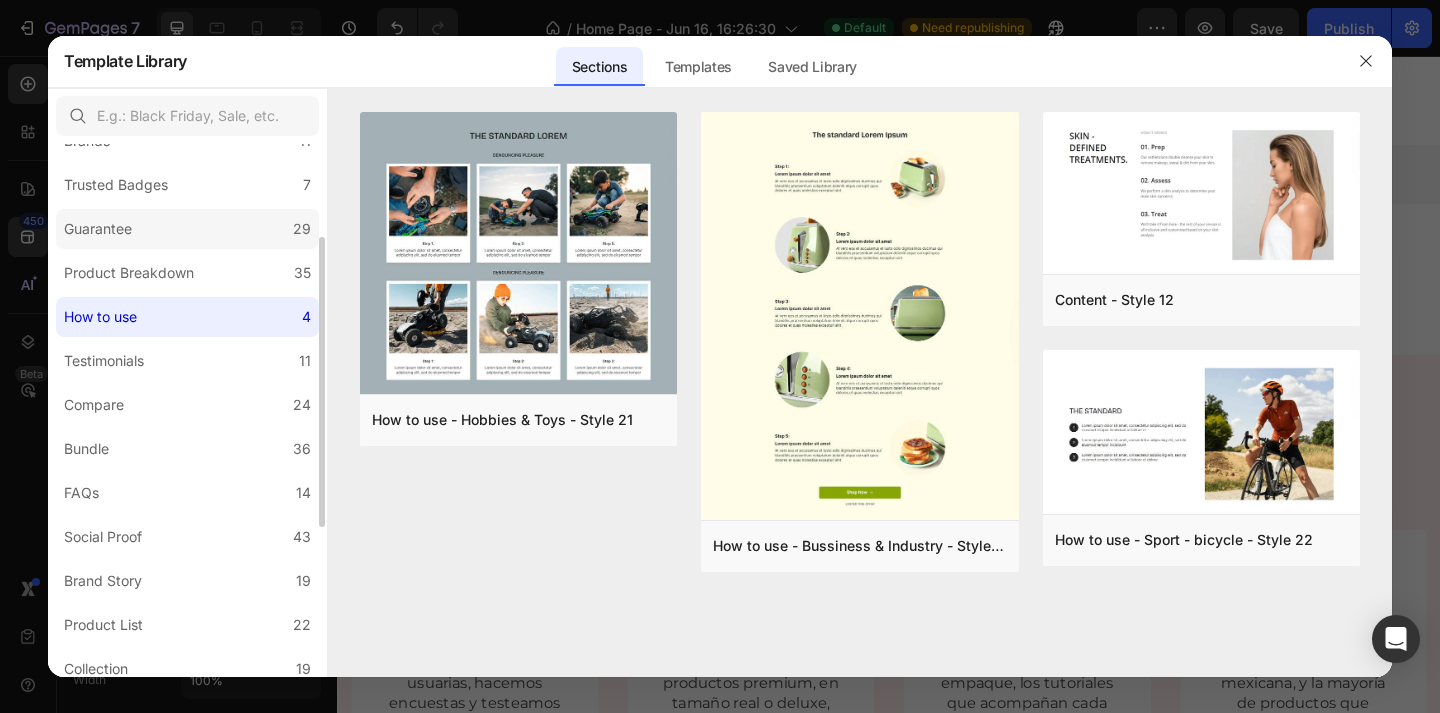 click on "Guarantee 29" 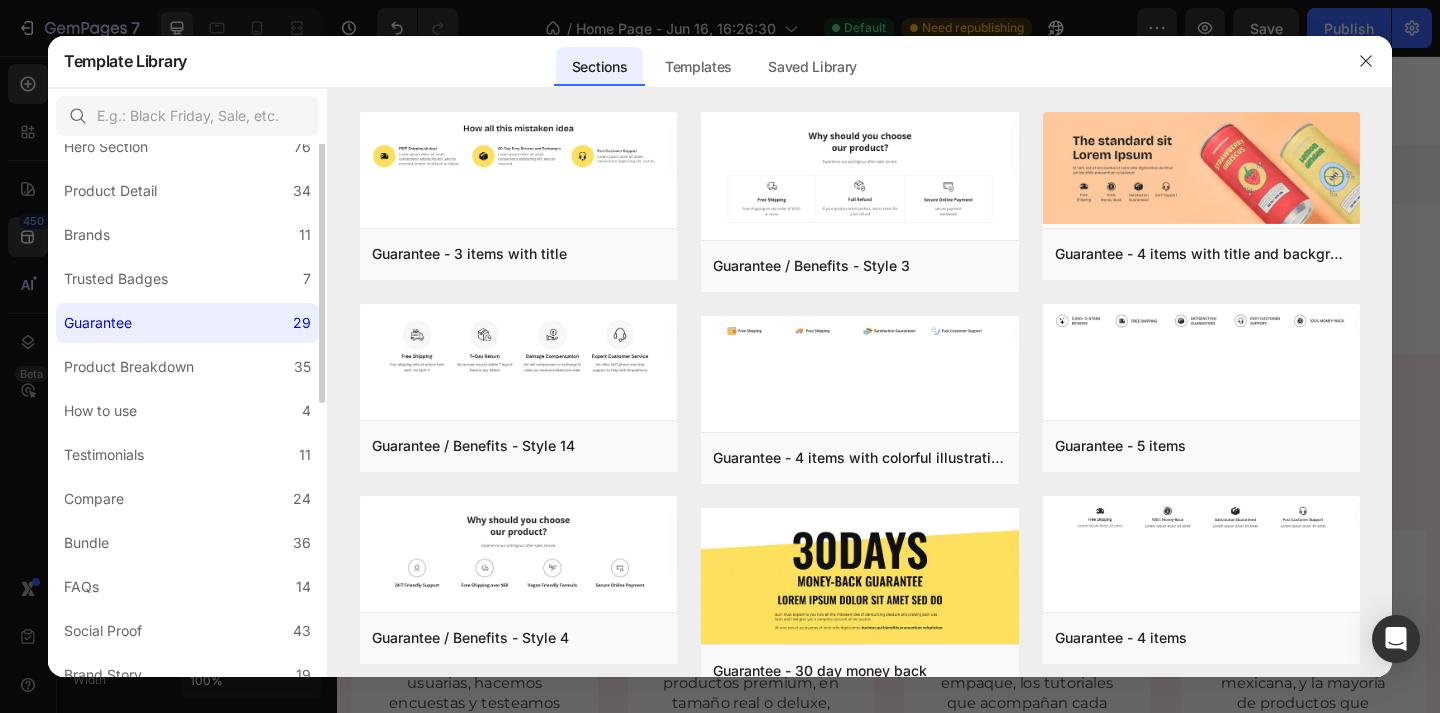 scroll, scrollTop: 10, scrollLeft: 0, axis: vertical 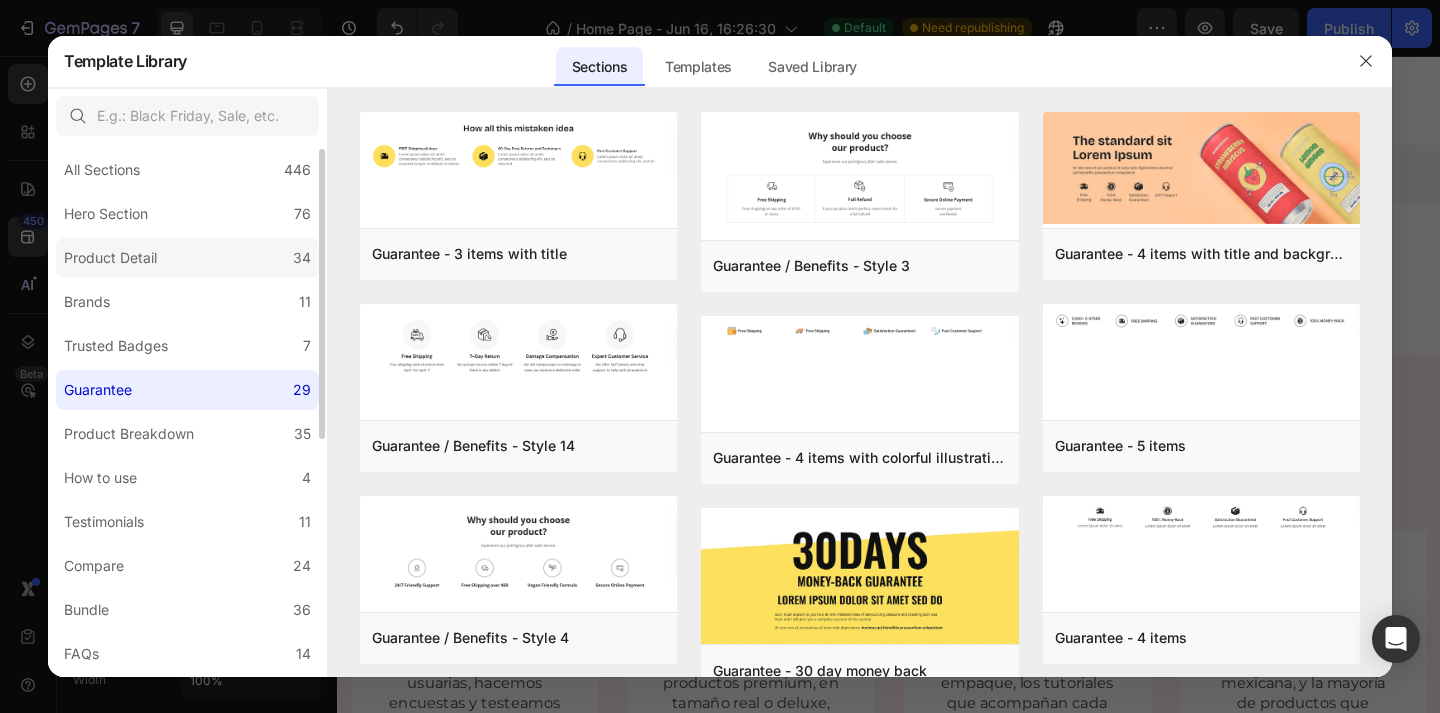 click on "Product Detail 34" 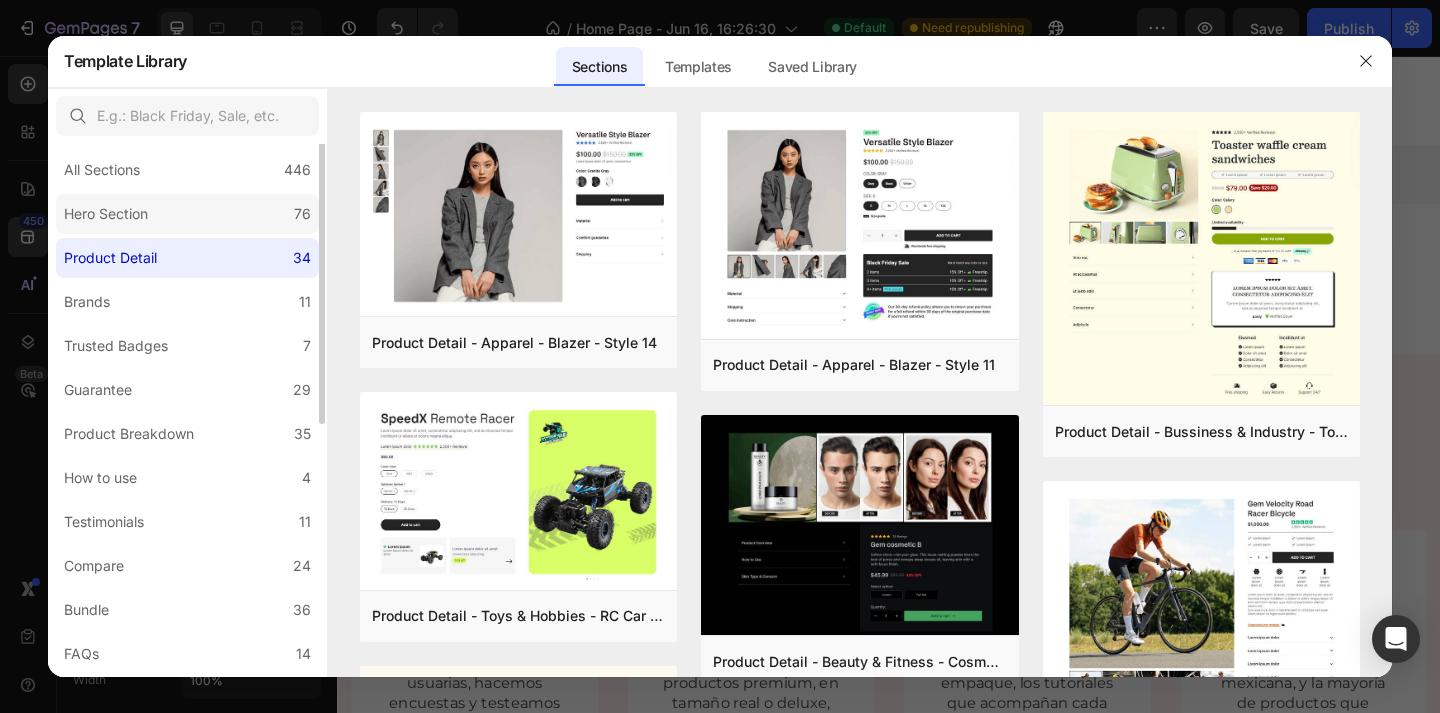 scroll, scrollTop: 0, scrollLeft: 0, axis: both 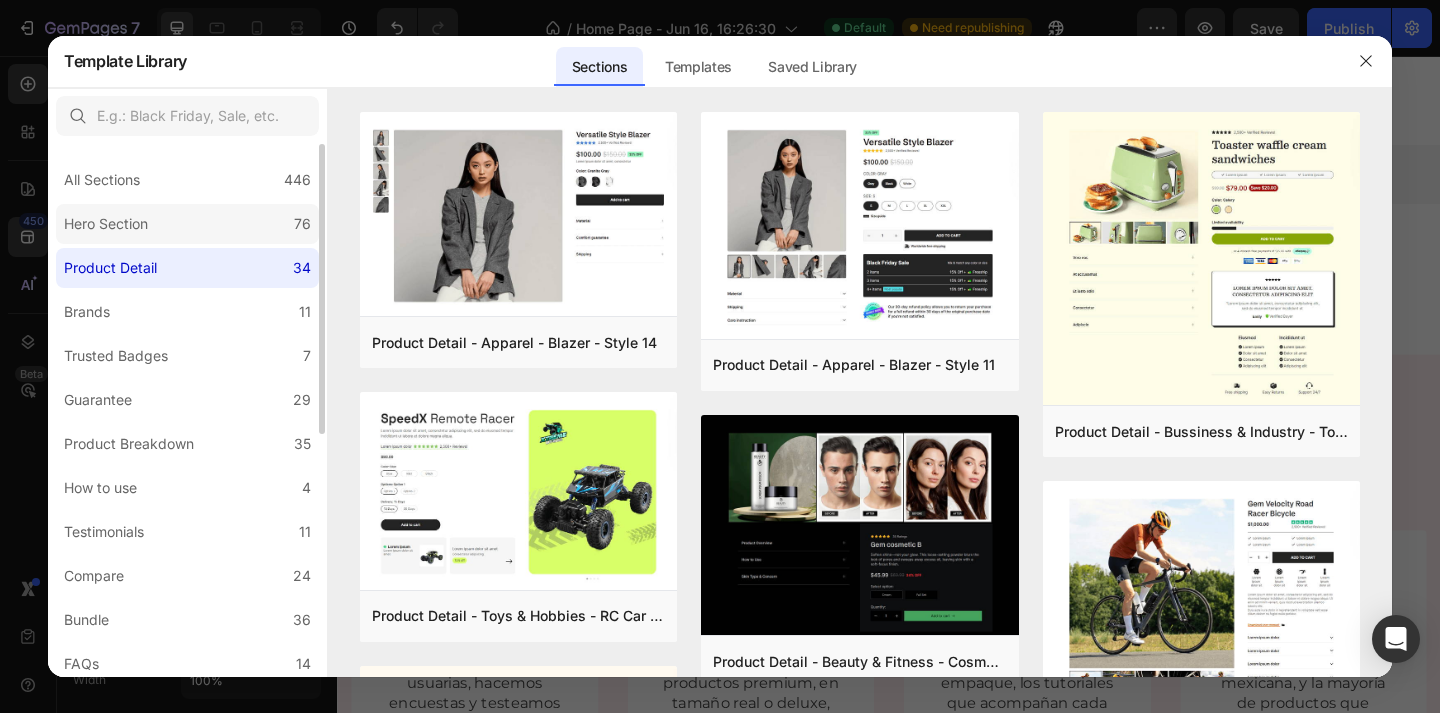 click on "Hero Section 76" 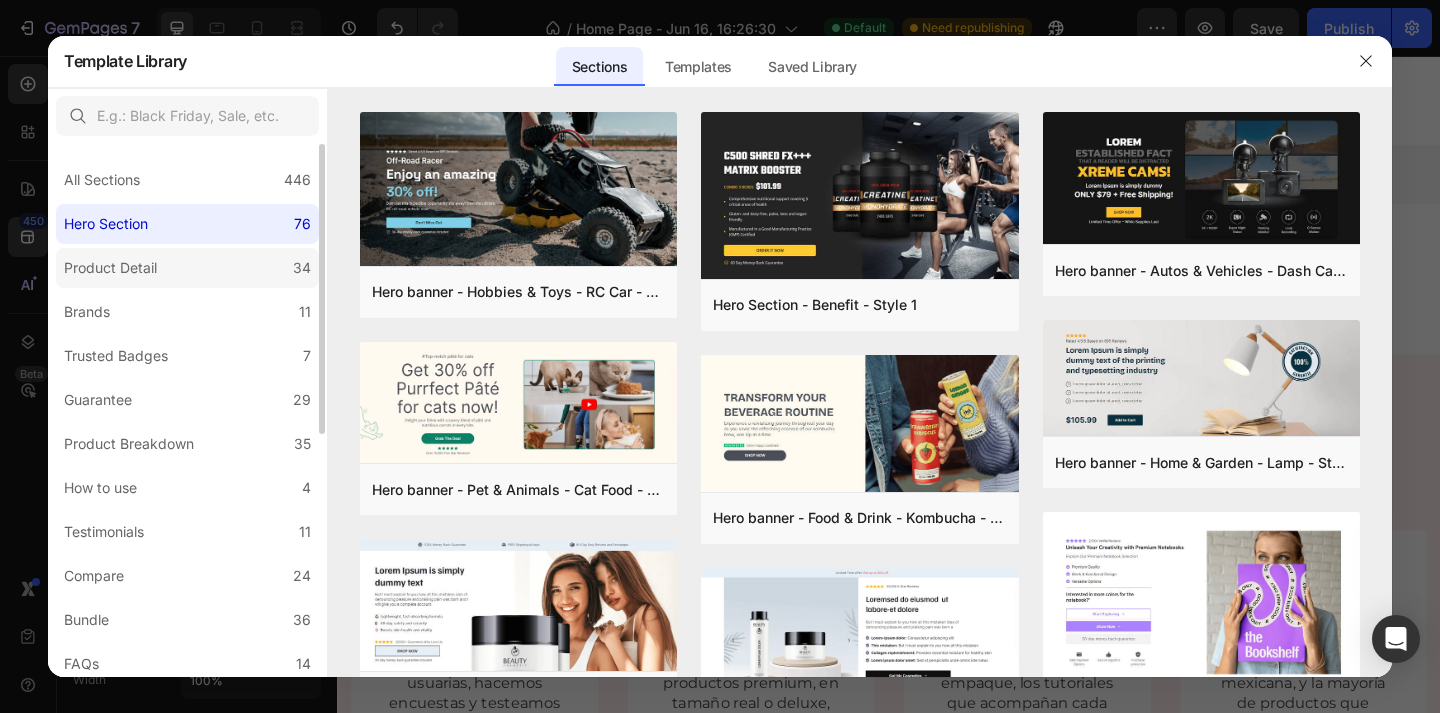 click on "Product Detail 34" 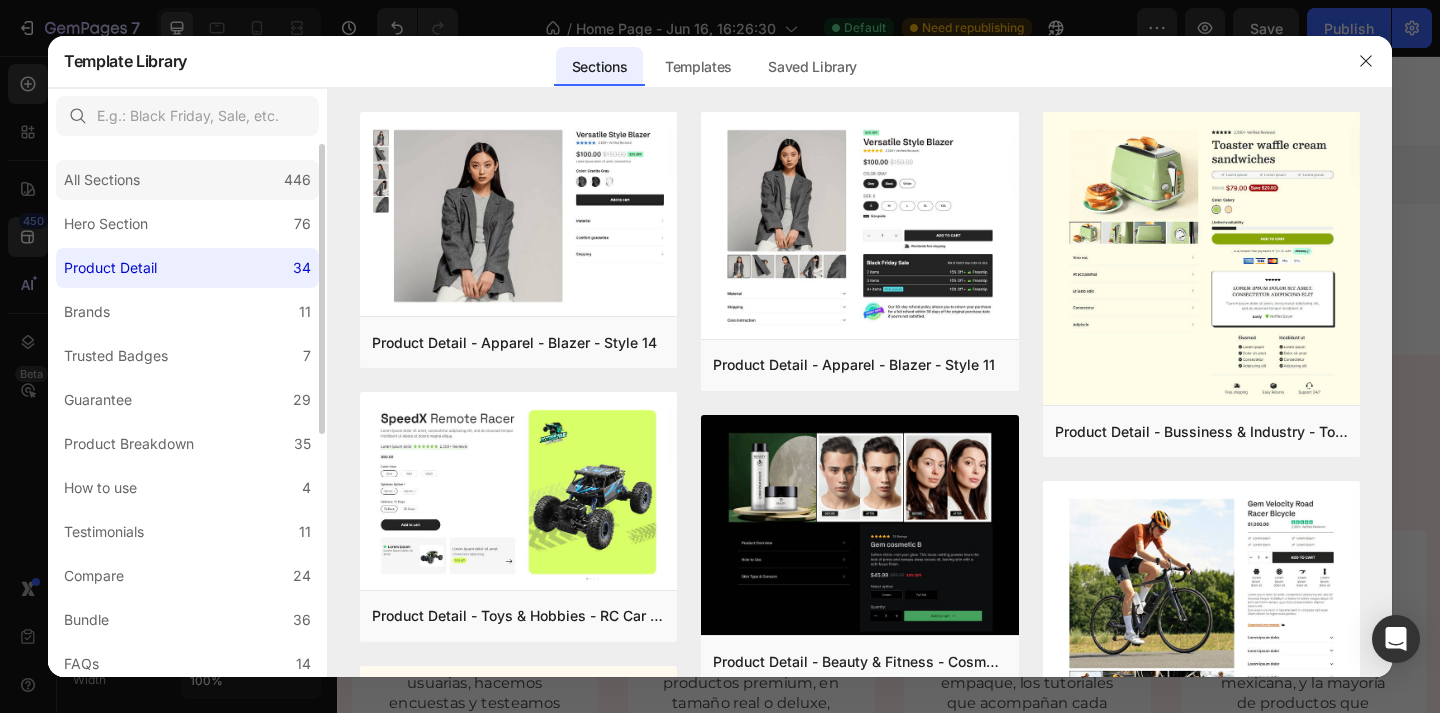 click on "All Sections 446" 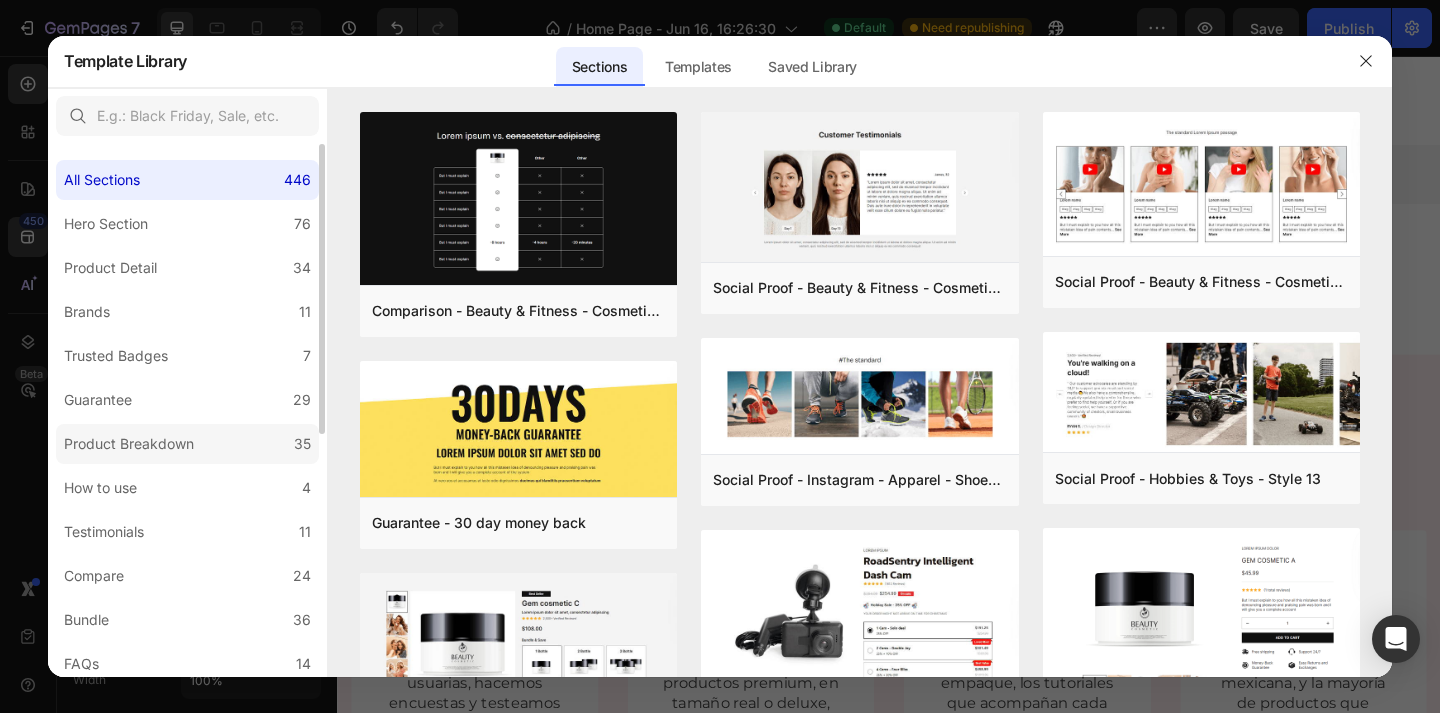 click on "Product Breakdown" at bounding box center (129, 444) 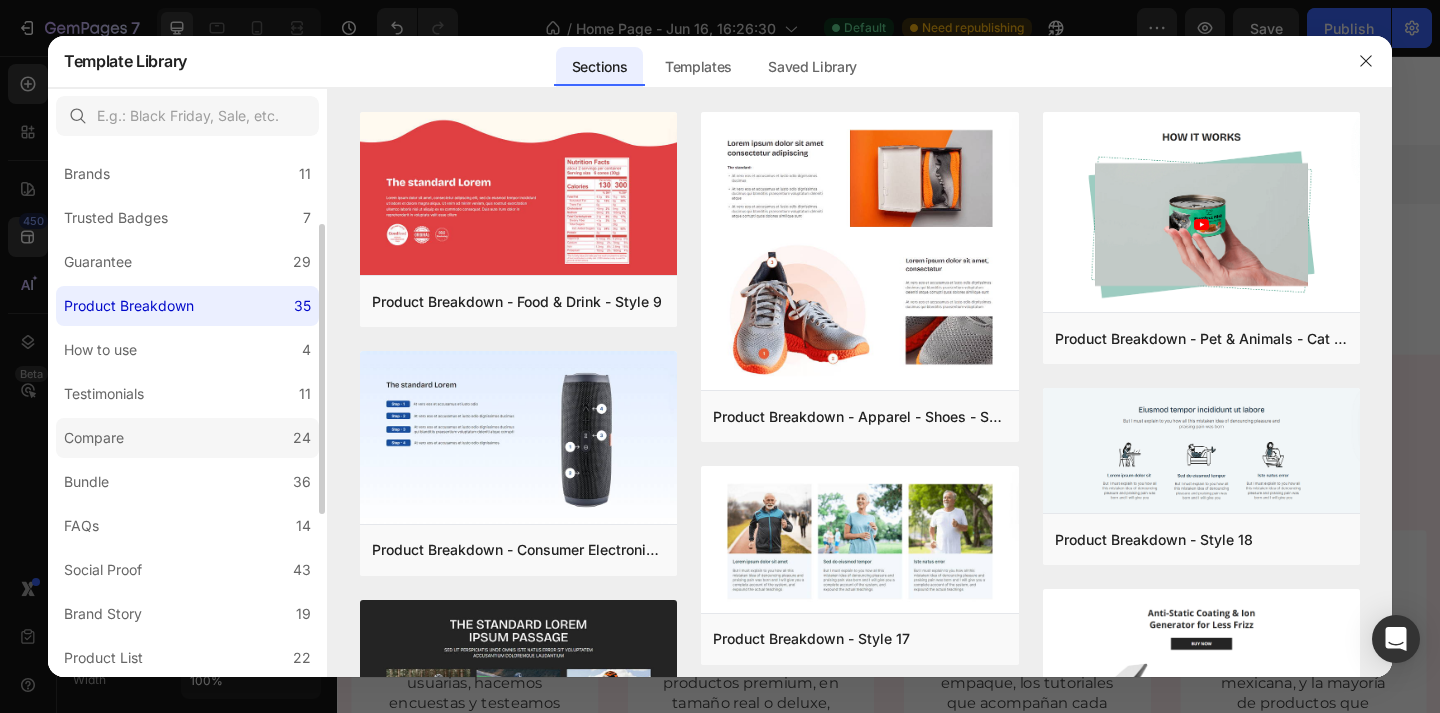 scroll, scrollTop: 153, scrollLeft: 0, axis: vertical 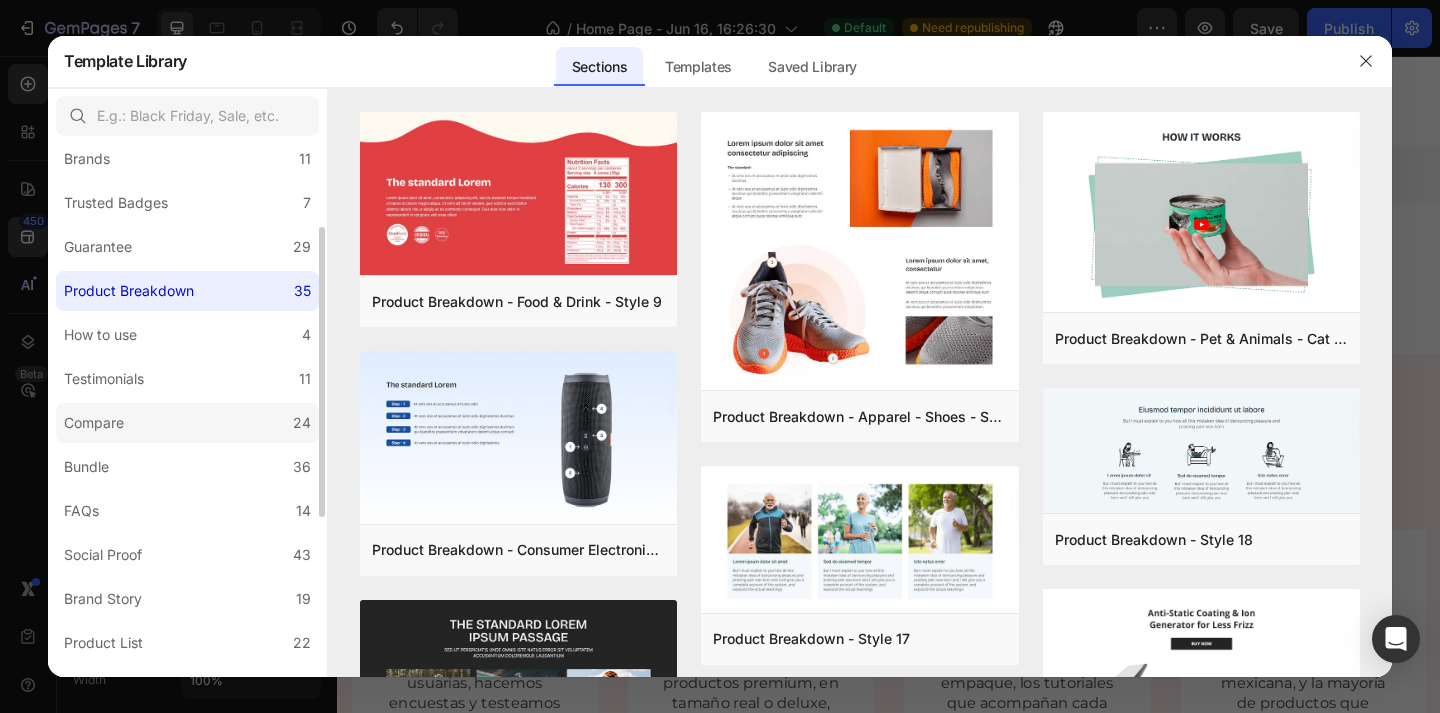 click on "Compare 24" 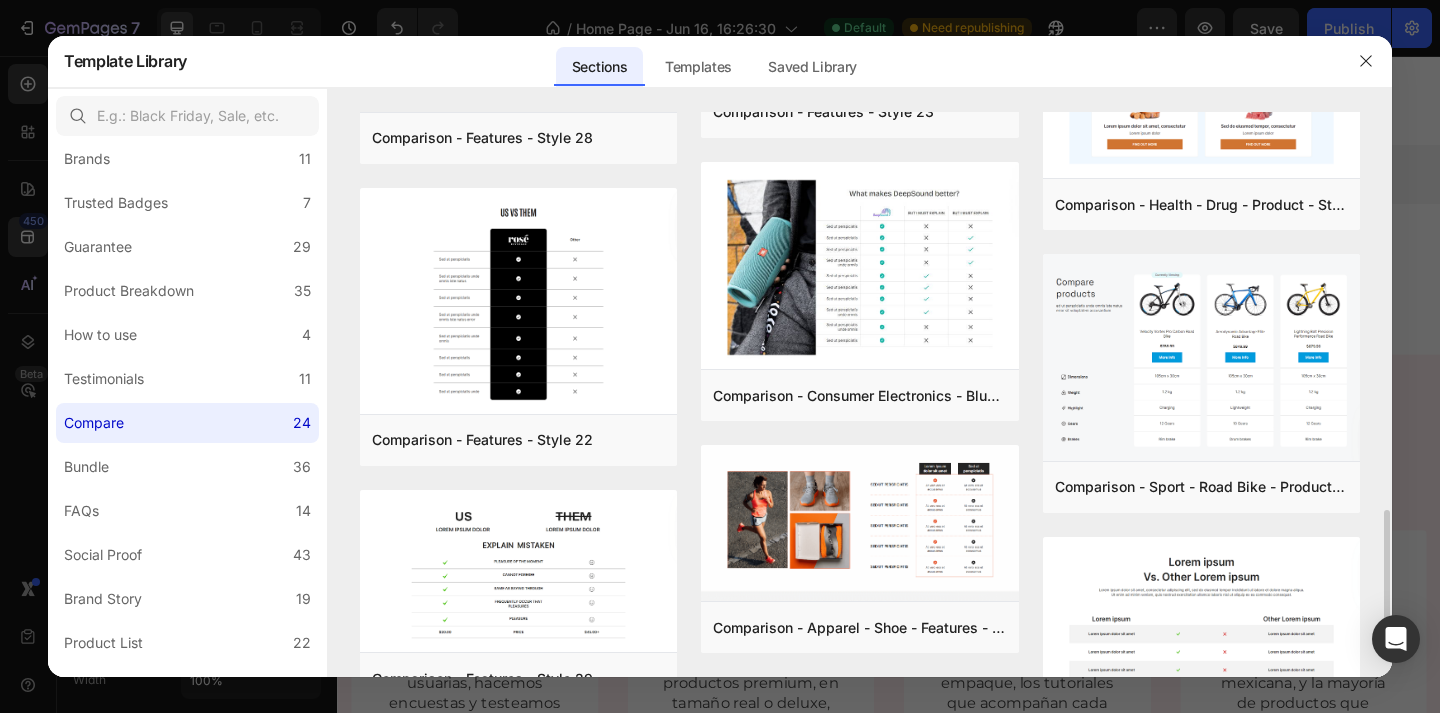 scroll, scrollTop: 0, scrollLeft: 0, axis: both 